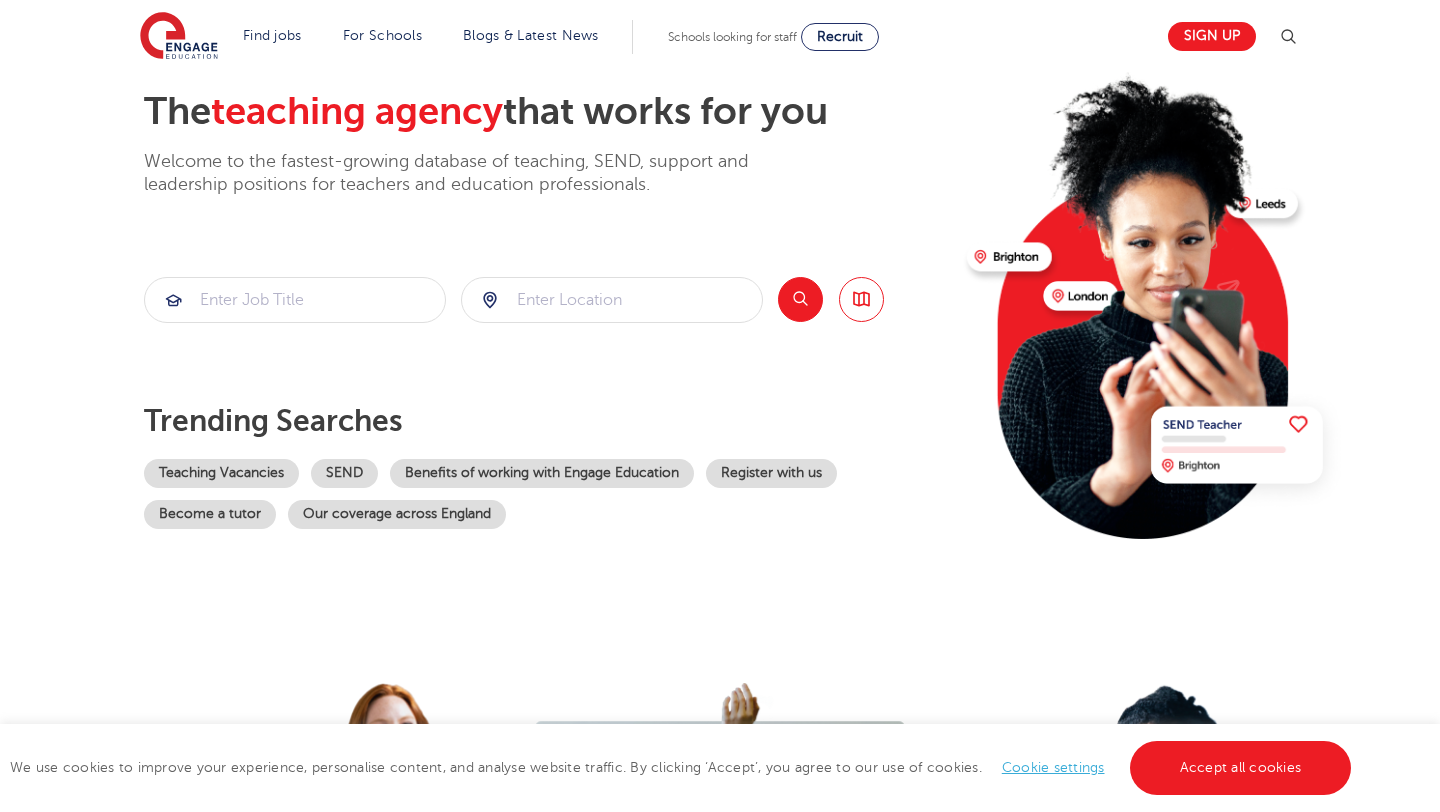scroll, scrollTop: 119, scrollLeft: 0, axis: vertical 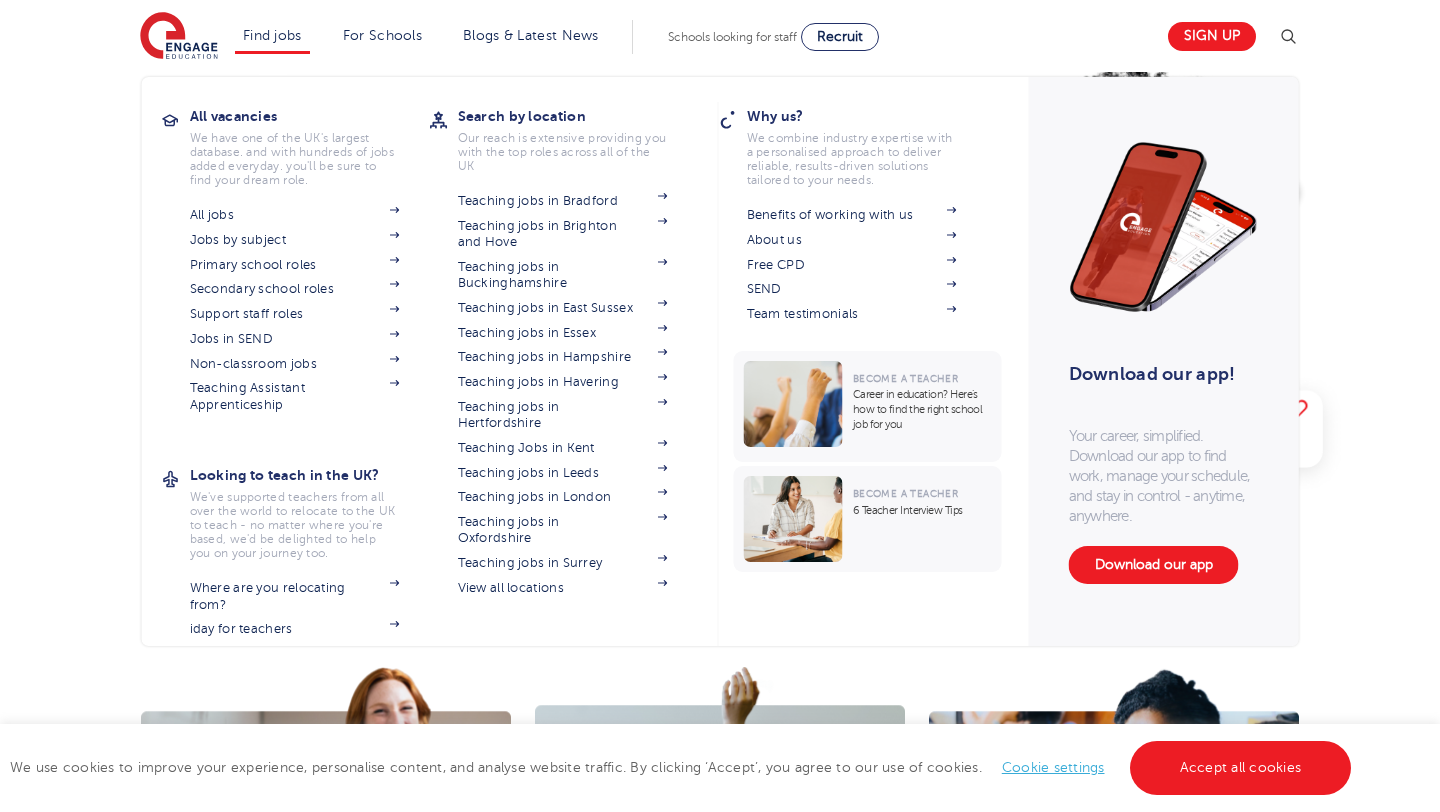 click on "Find jobs All vacancies We have one of the UK's largest database. and with hundreds of jobs added everyday. you'll be sure to find your dream role.
All jobs
Jobs by subject
Primary school roles
Secondary school roles
Support staff roles
Jobs in SEND
Non-classroom jobs
Teaching Assistant Apprenticeship
Looking to teach in the UK? We've supported teachers from all over the world to relocate to the UK to teach - no matter where you're based, we'd be delighted to help you on your journey too.
Where are you relocating from?
iday for teachers
Search by location Our reach is extensive providing you with the top roles across all of the UK
Teaching jobs in Bradford
Teaching jobs in Brighton and Hove
Teaching jobs in Buckinghamshire
Teaching jobs in East Sussex
Teaching jobs in Essex
Teaching jobs in Hampshire
Teaching jobs in Havering
Teaching jobs in Hertfordshire
Teaching Jobs in Kent" at bounding box center [272, 37] 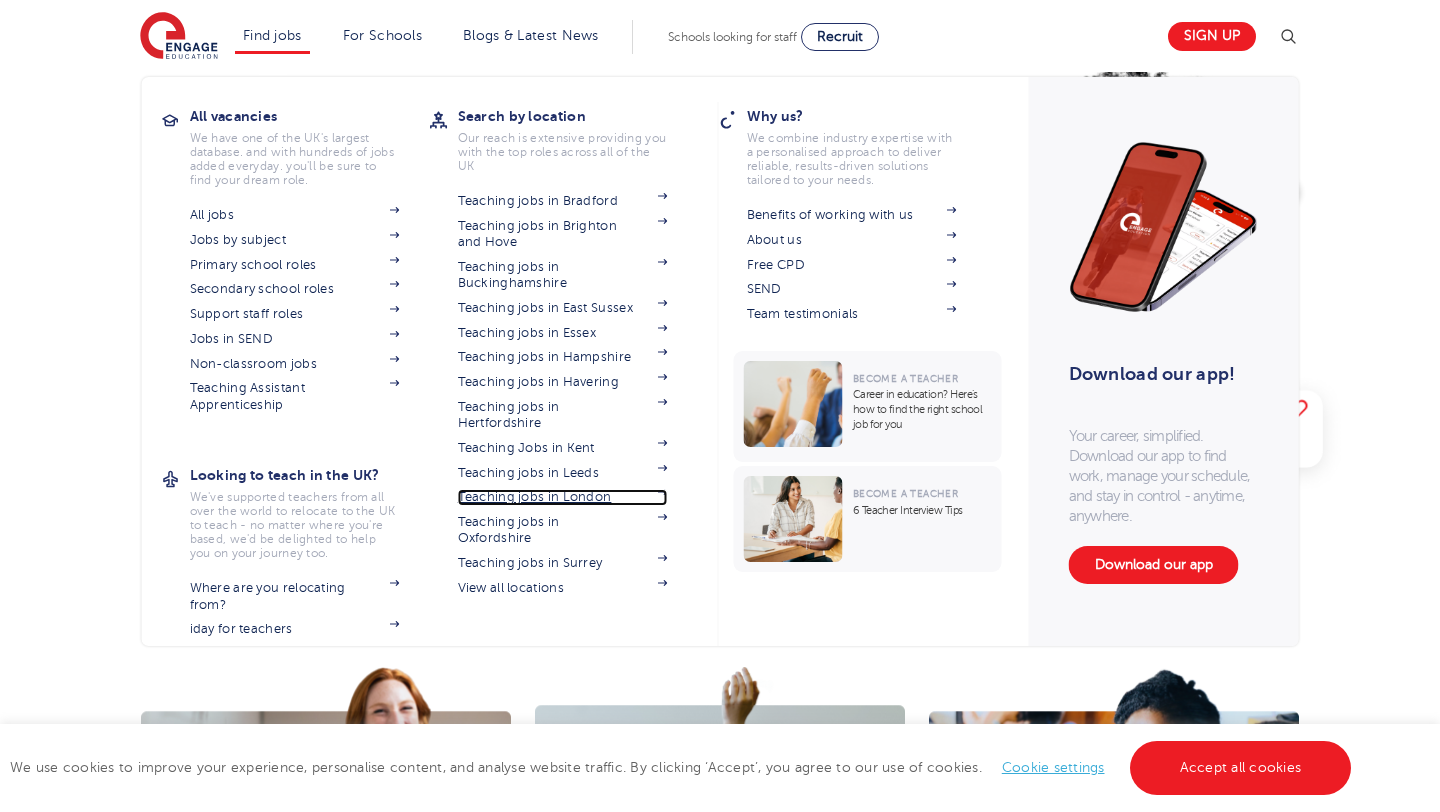 click on "Teaching jobs in London" at bounding box center [563, 497] 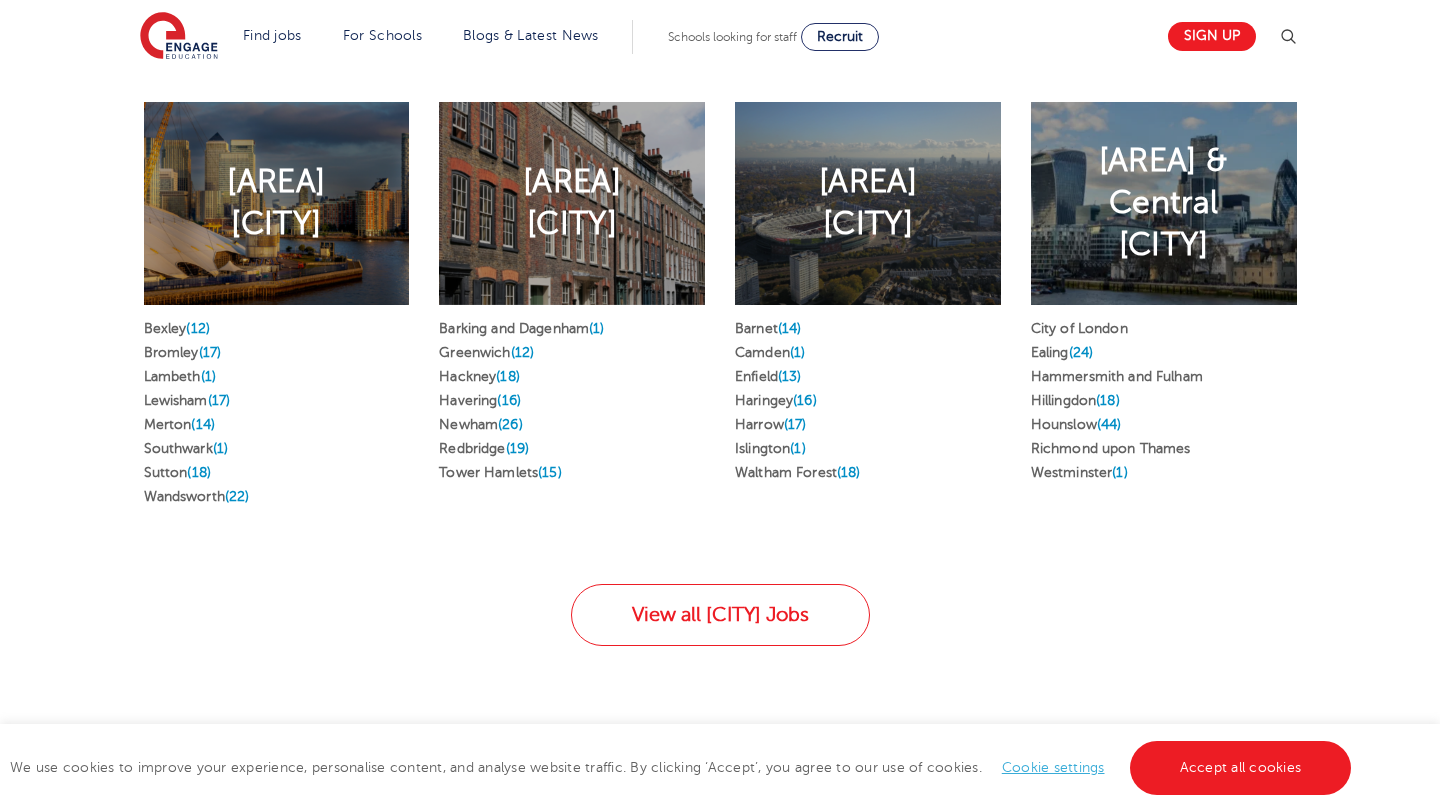 scroll, scrollTop: 1365, scrollLeft: 0, axis: vertical 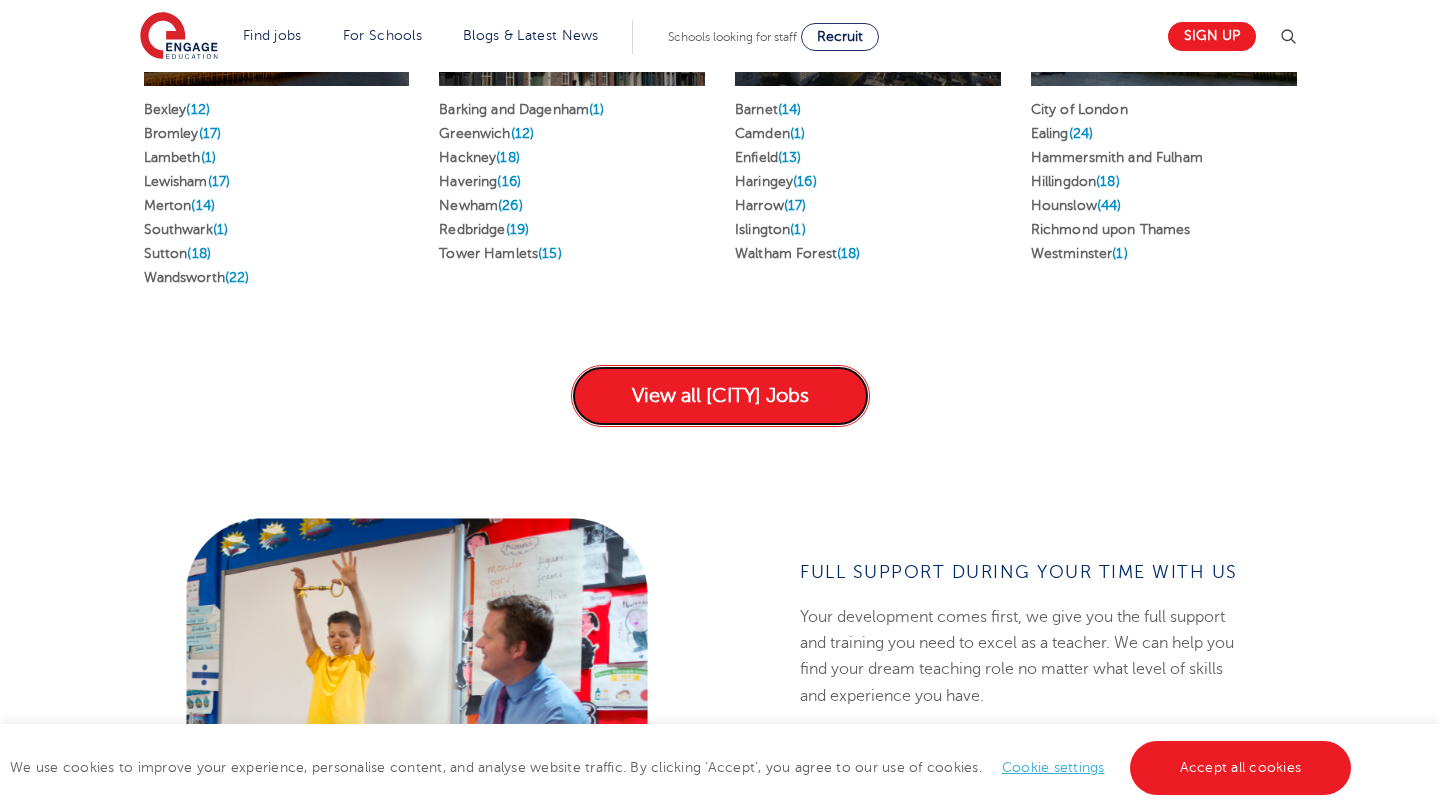 click on "View all [CITY] Jobs" at bounding box center (720, 396) 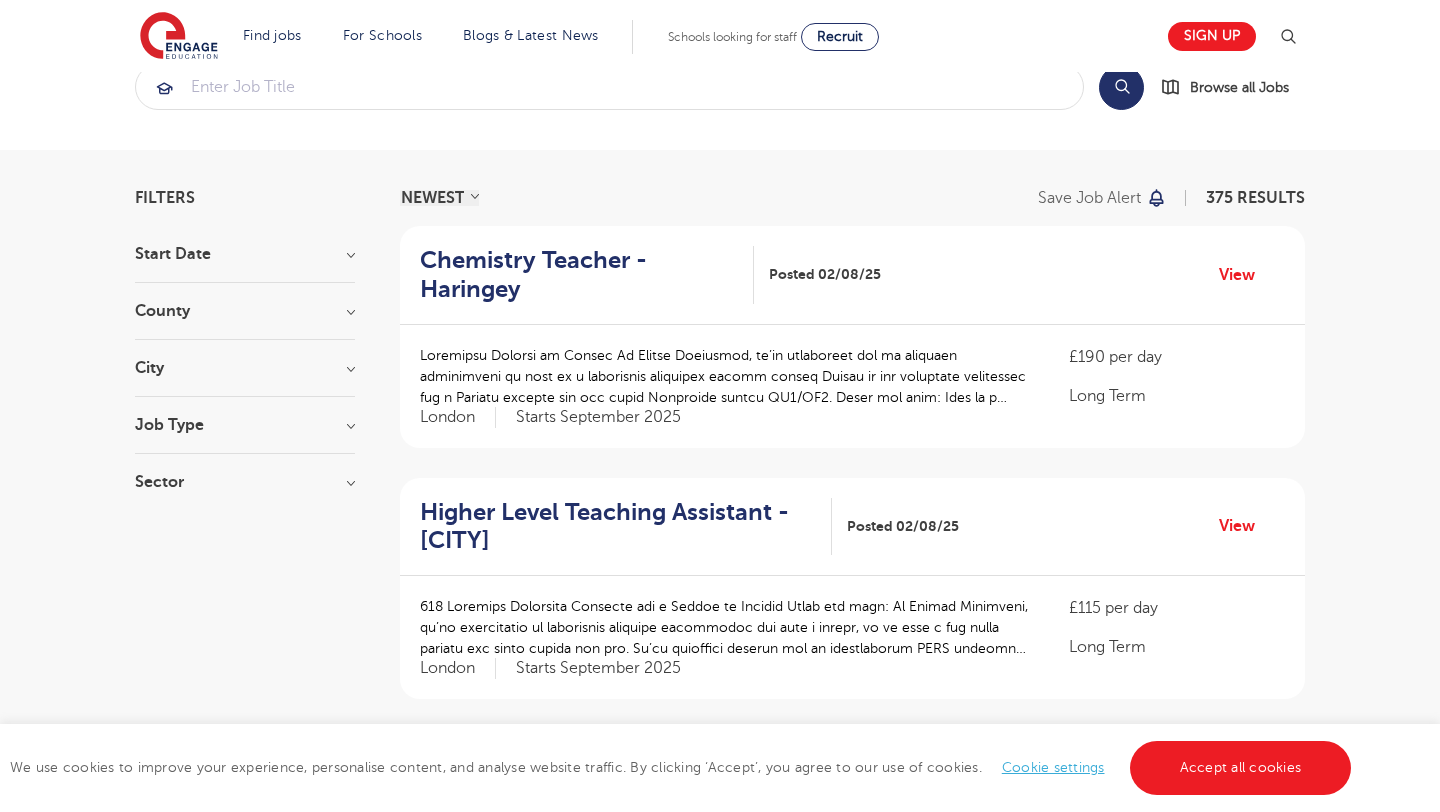 scroll, scrollTop: 52, scrollLeft: 0, axis: vertical 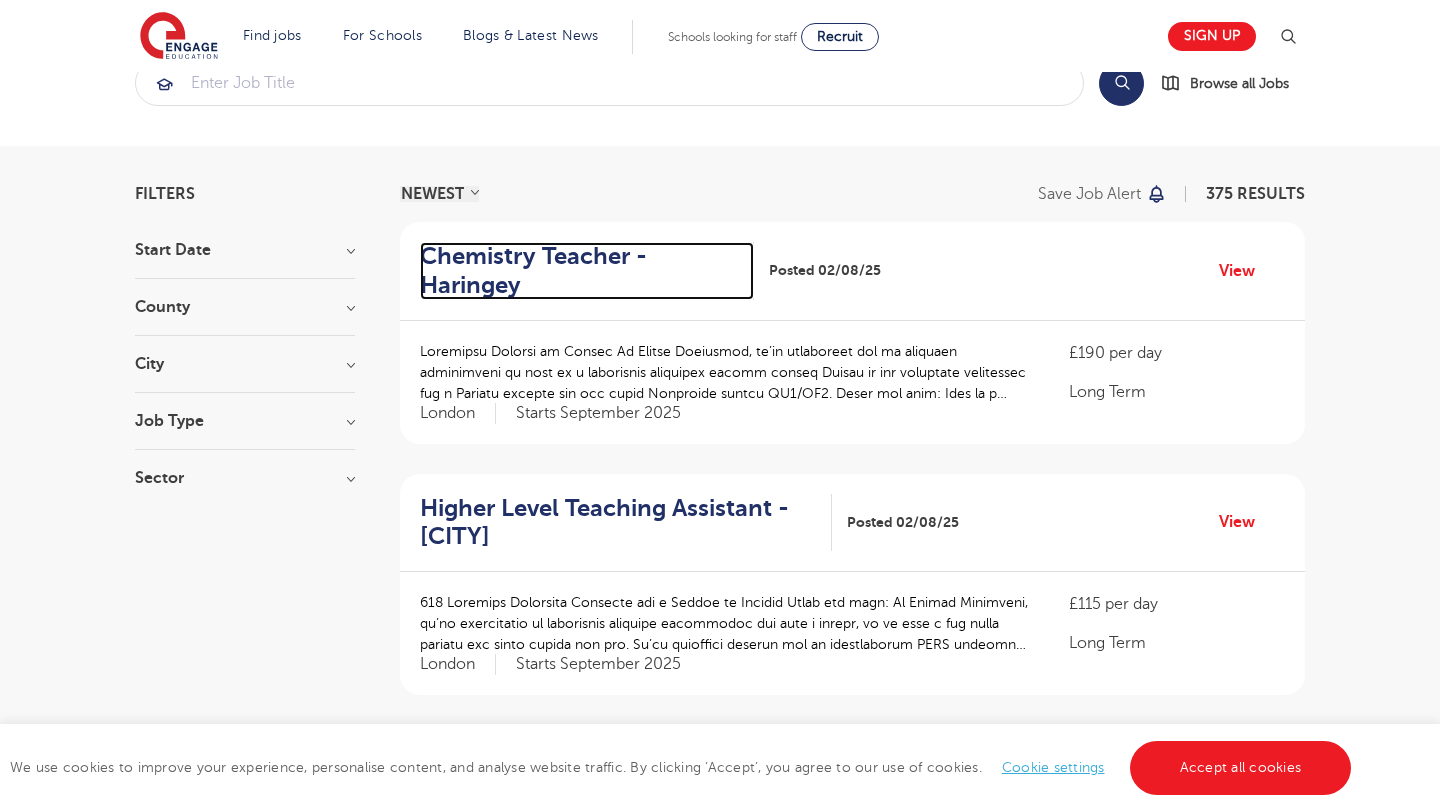 click on "Chemistry Teacher - Haringey" at bounding box center [579, 271] 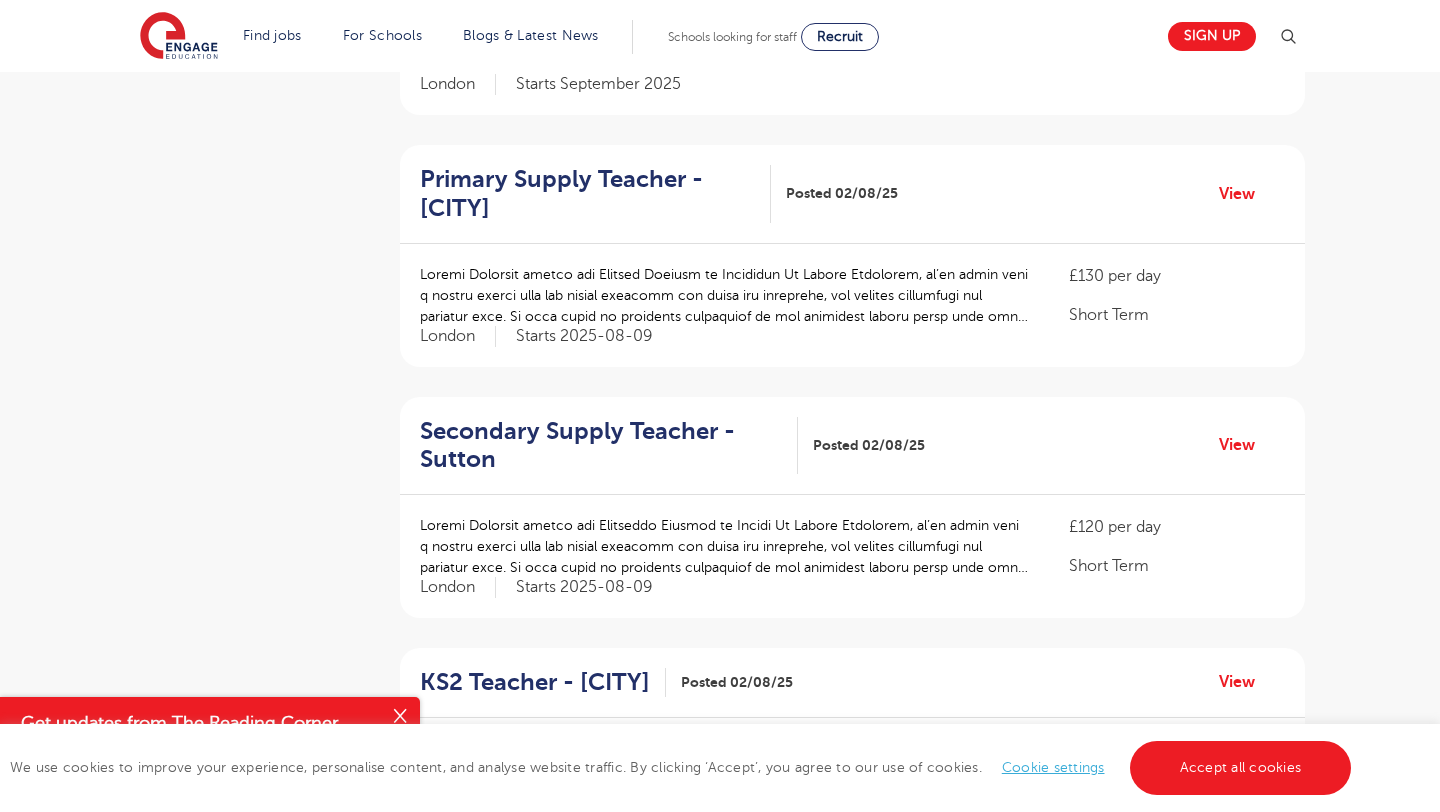 scroll, scrollTop: 0, scrollLeft: 0, axis: both 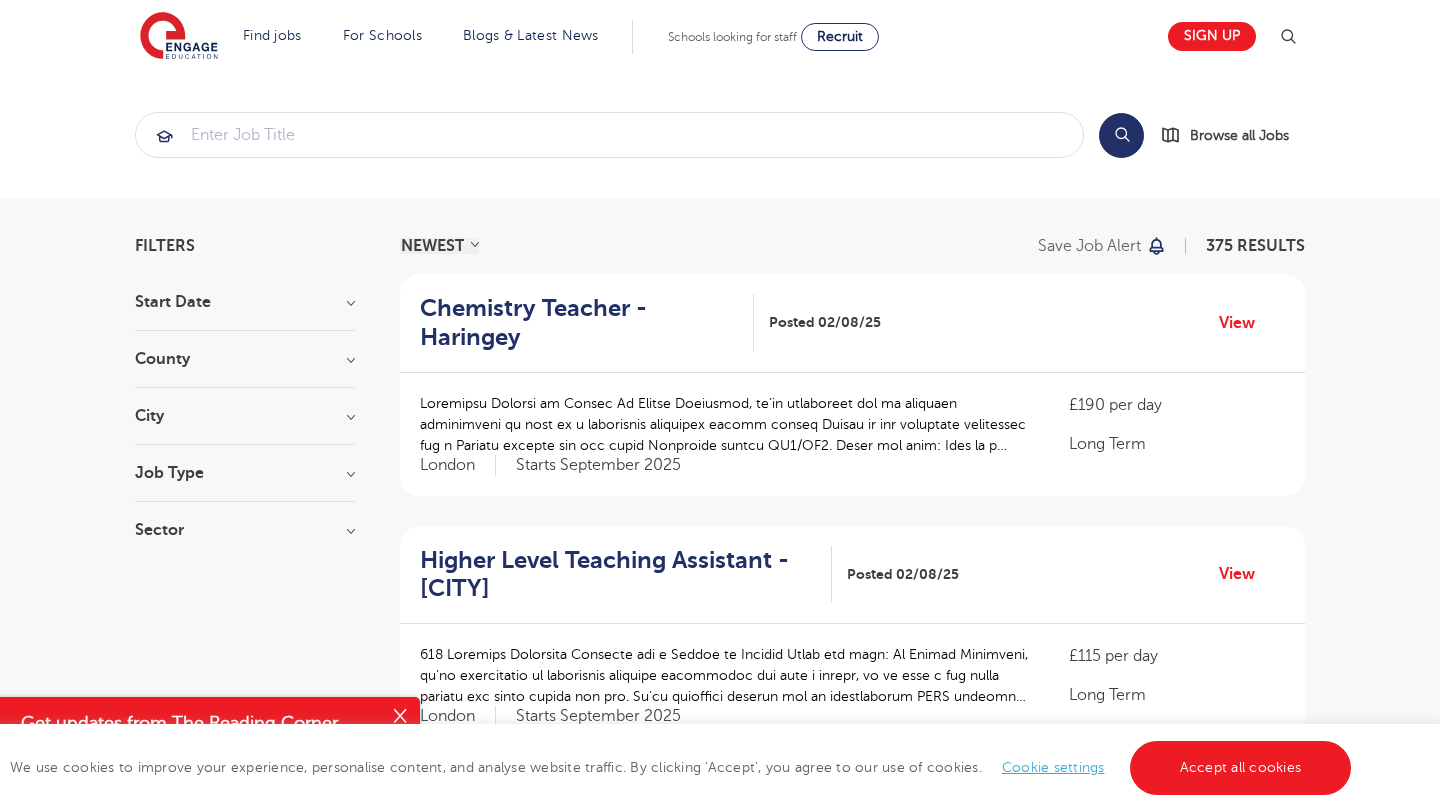 click on "Job Type" at bounding box center [245, 473] 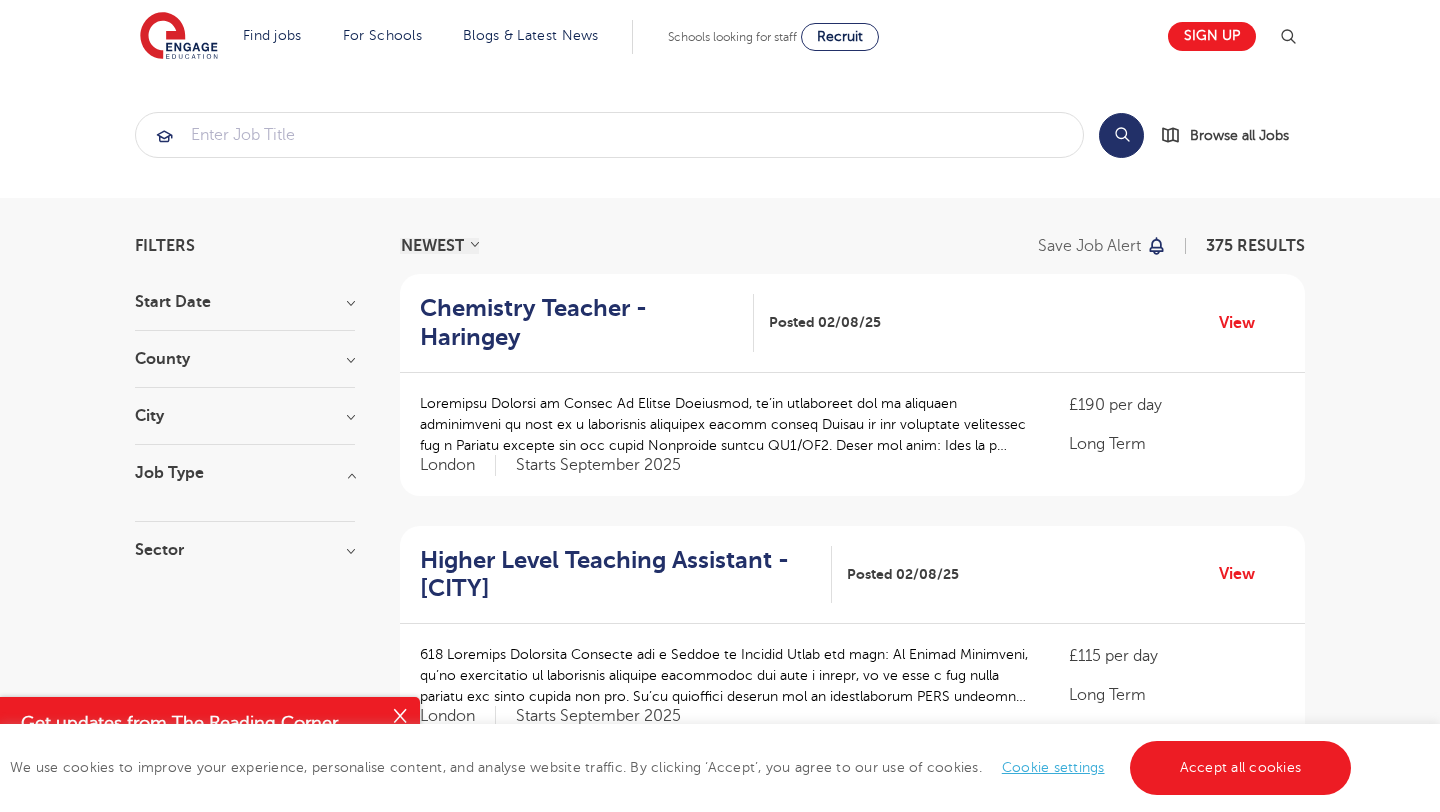 click on "Sector" at bounding box center (245, 550) 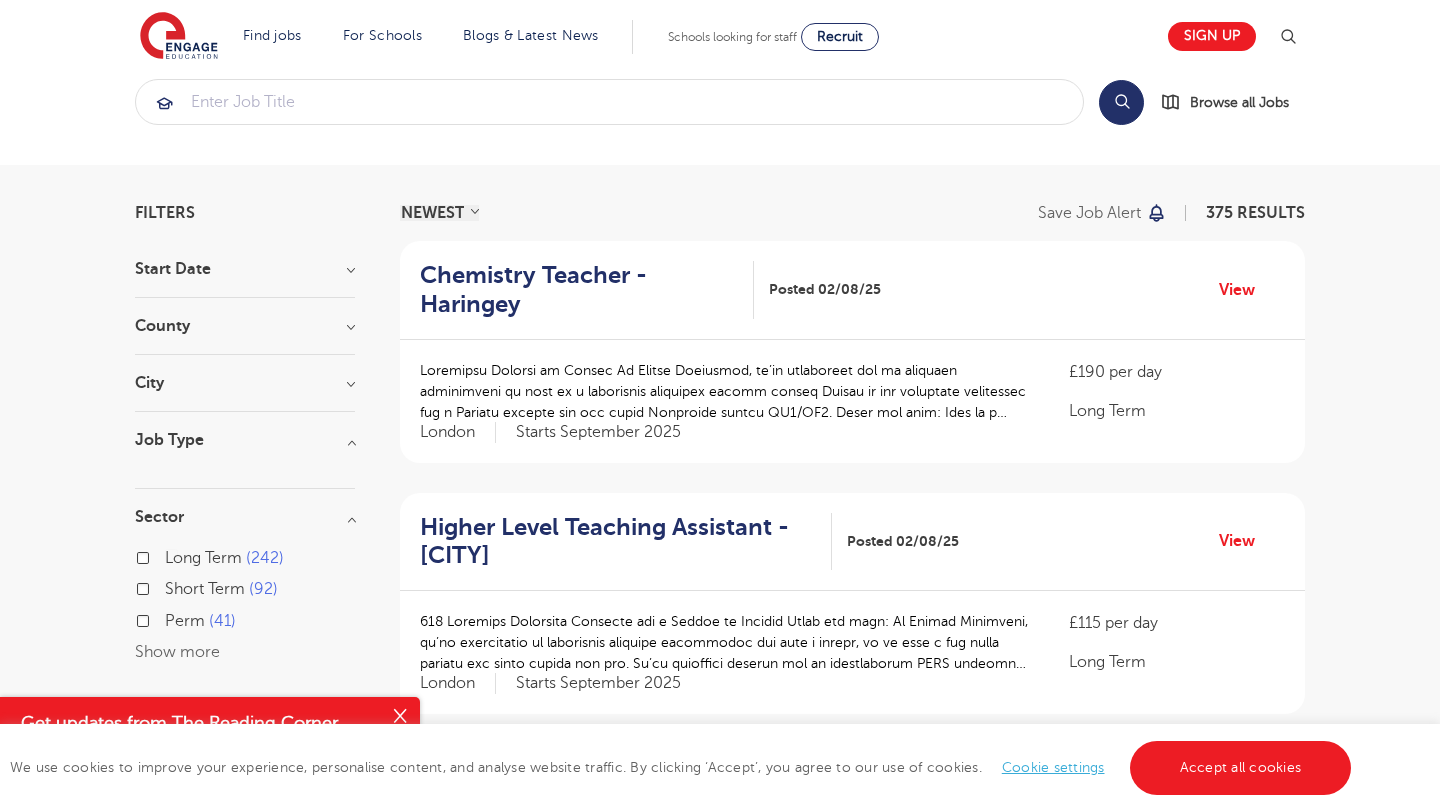 scroll, scrollTop: 0, scrollLeft: 0, axis: both 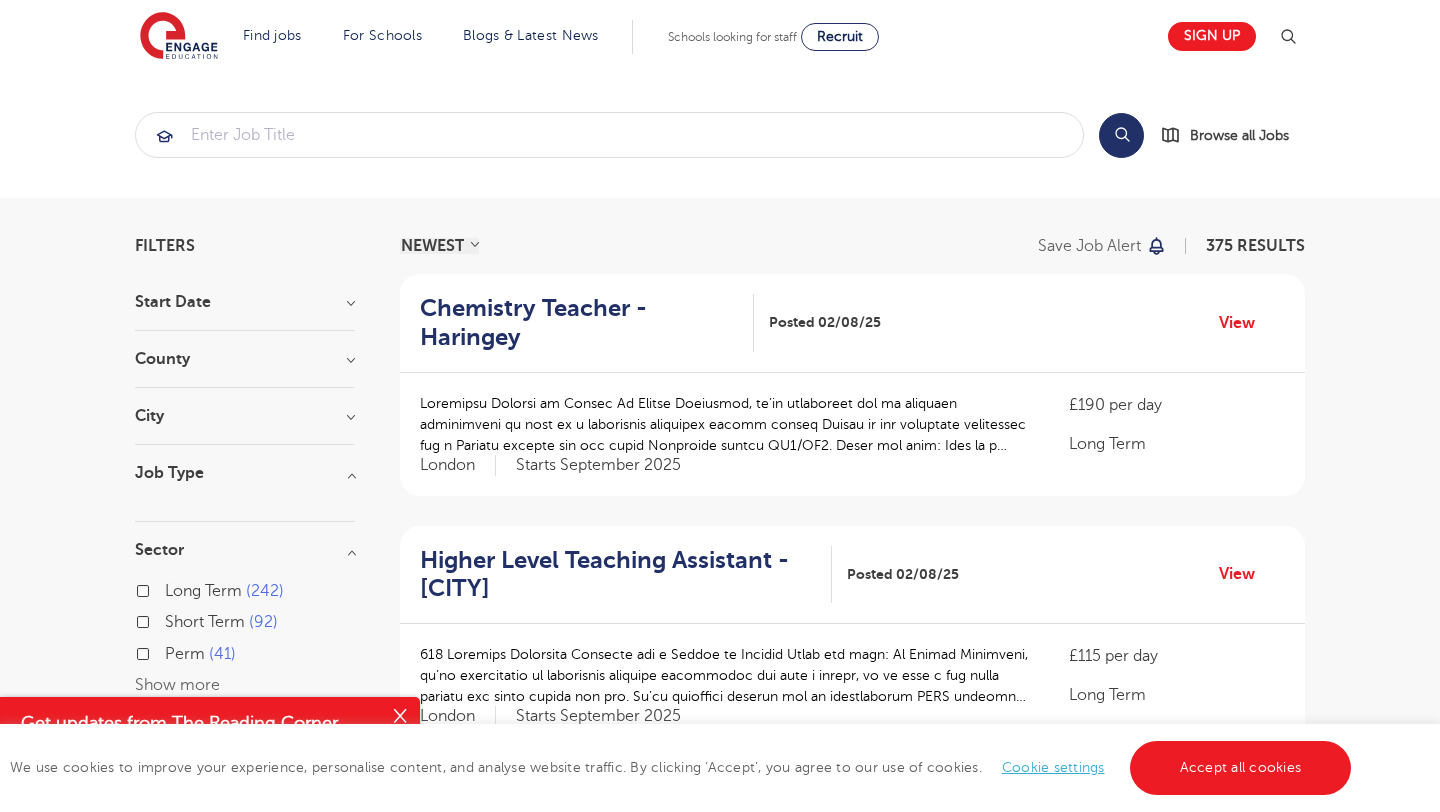 click on "Start Date" at bounding box center [245, 302] 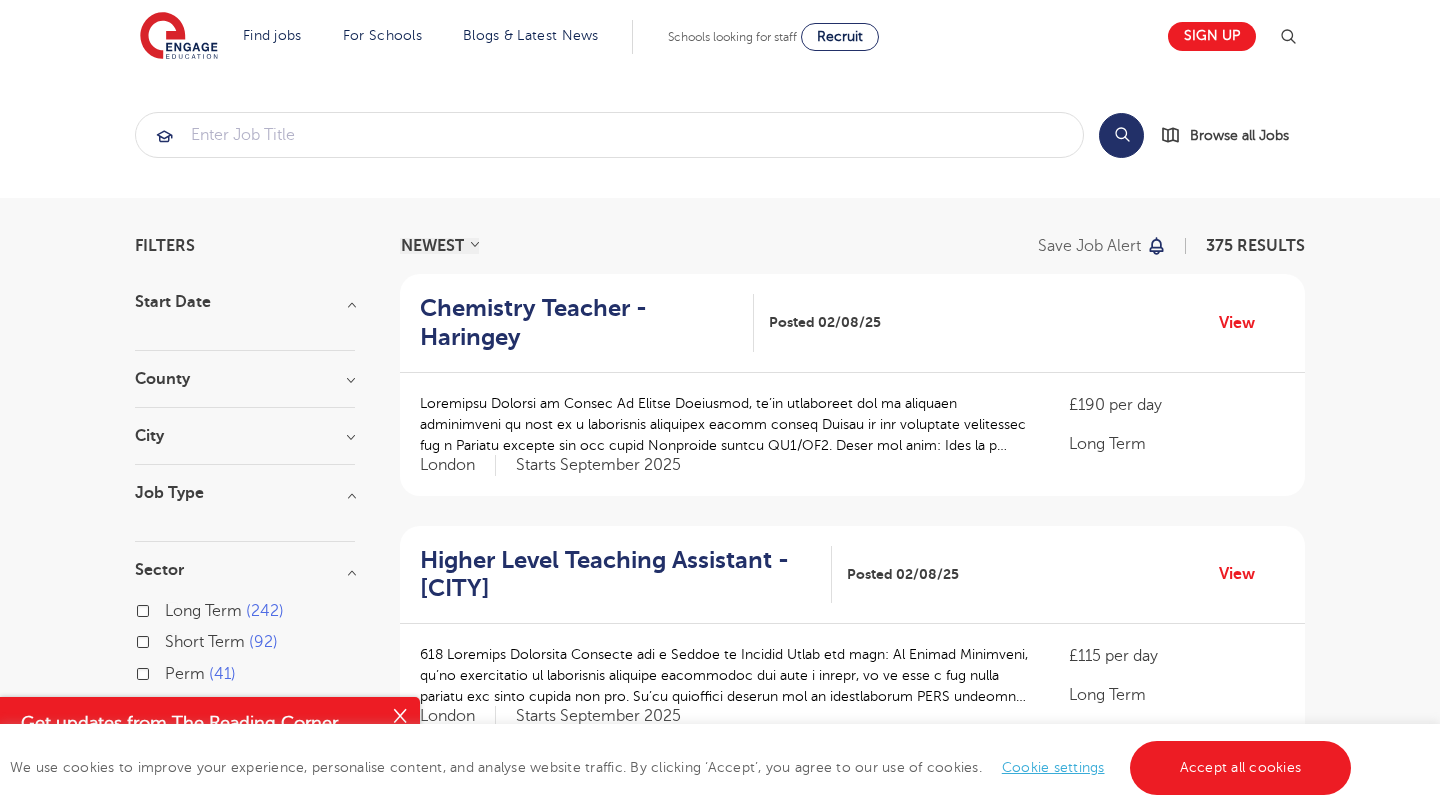 click on "County" at bounding box center (245, 379) 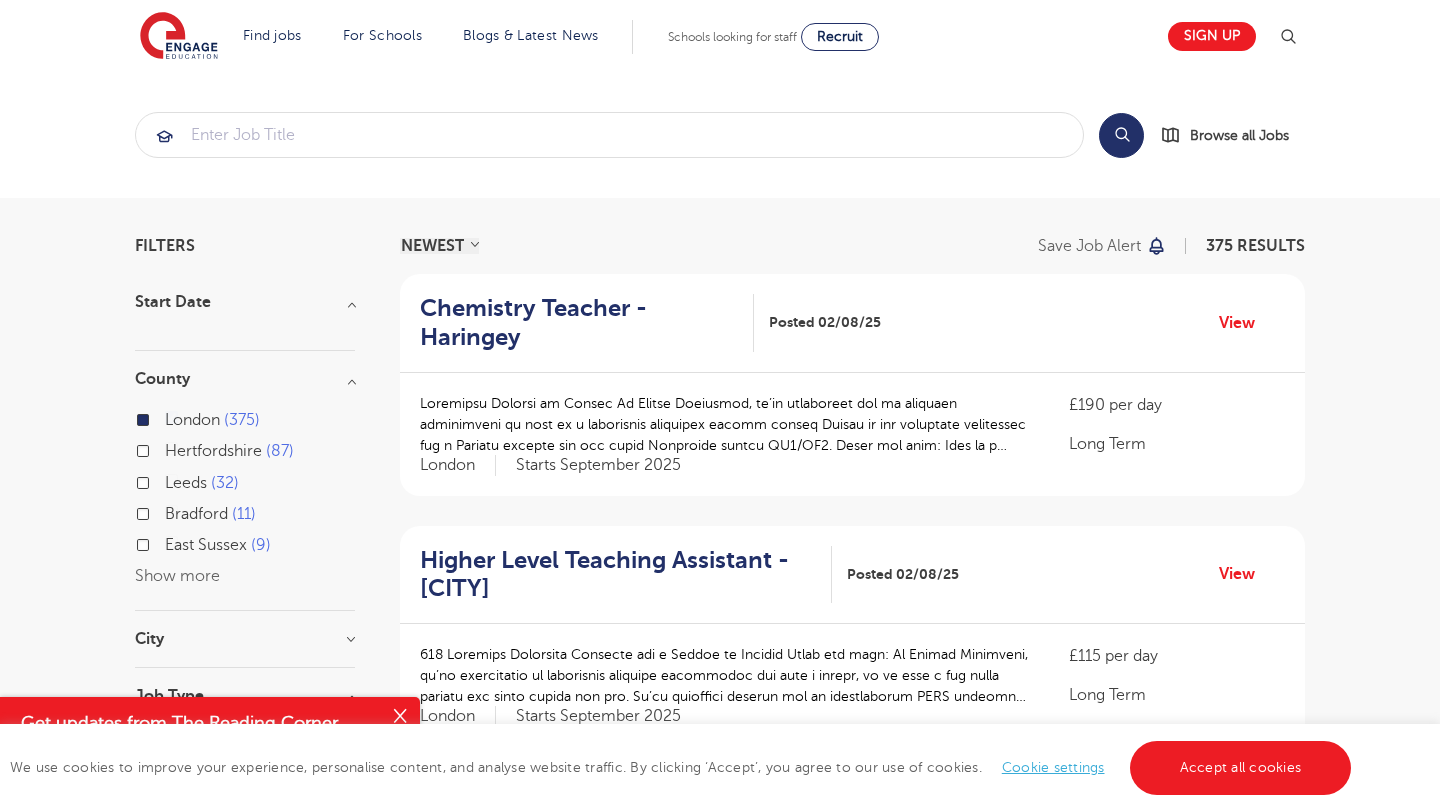 scroll, scrollTop: 325, scrollLeft: 0, axis: vertical 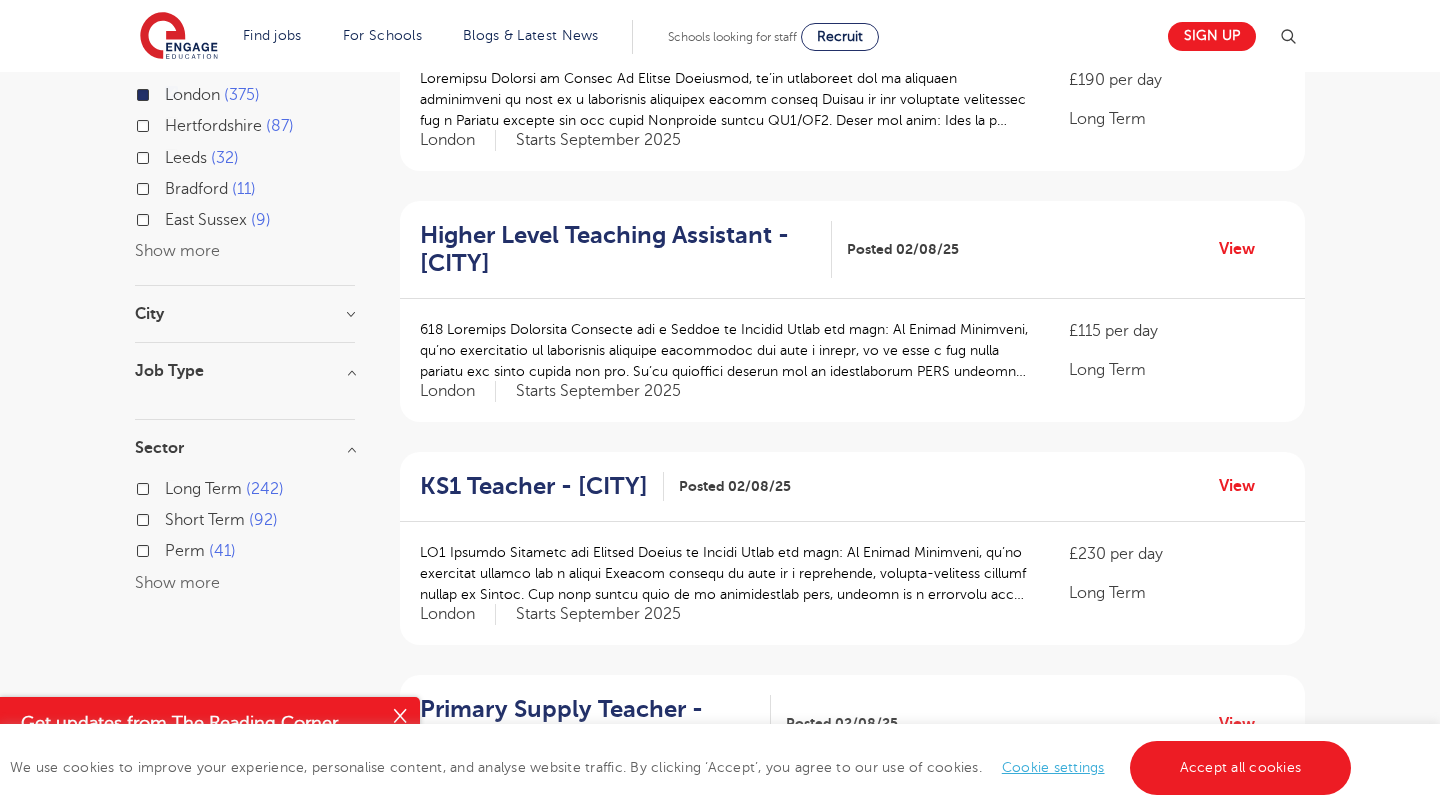 click at bounding box center (245, 389) 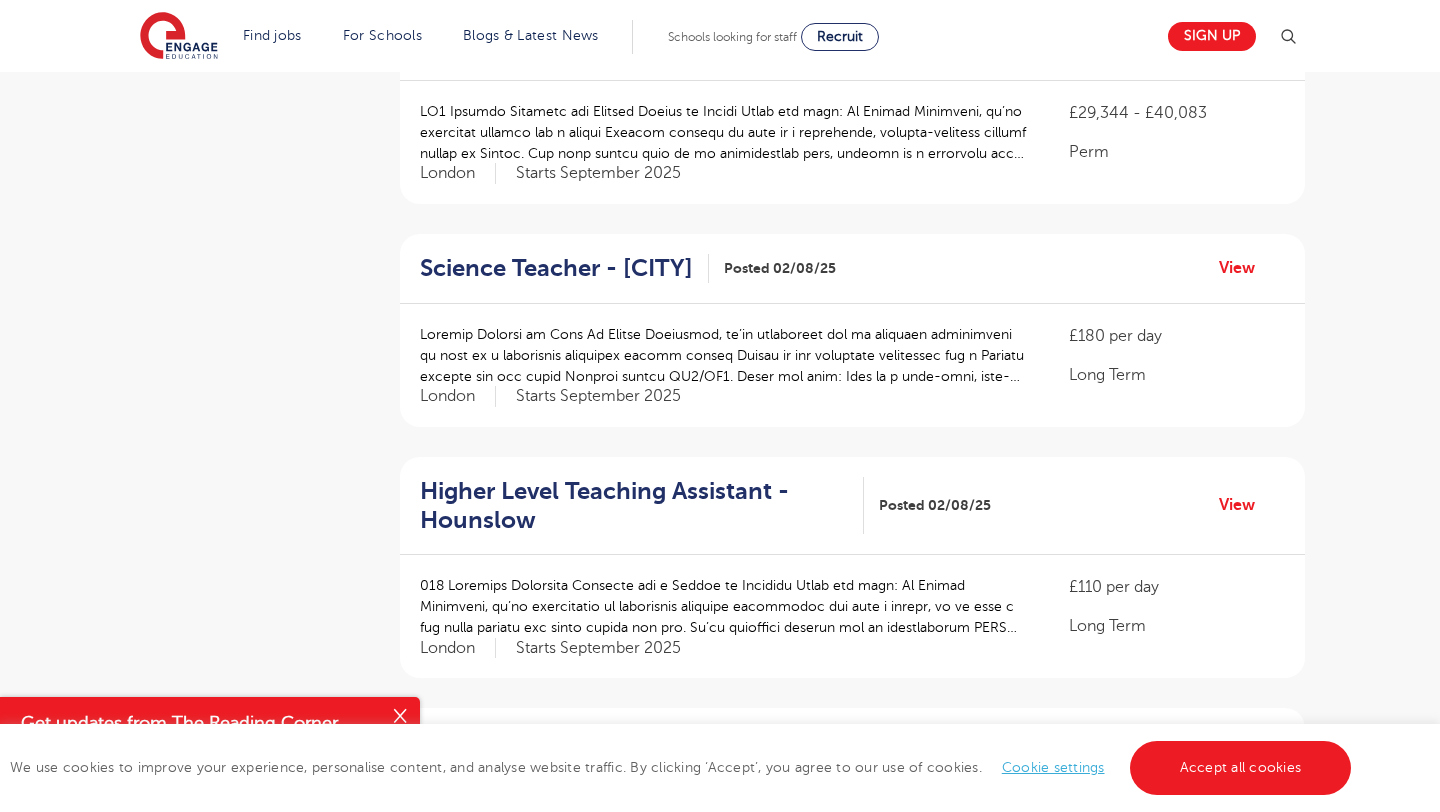 scroll, scrollTop: 1493, scrollLeft: 0, axis: vertical 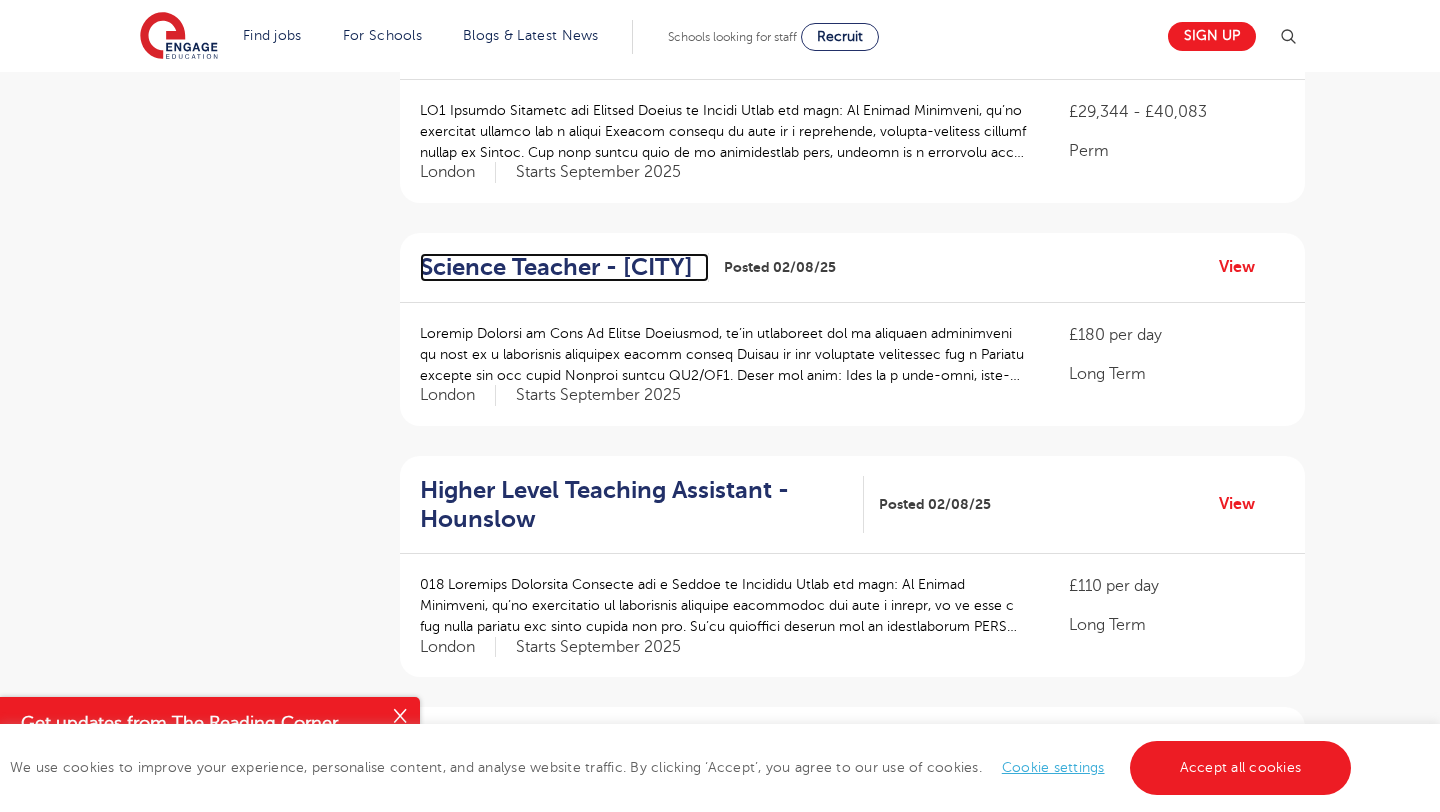 click on "Science Teacher  - Hounslow" at bounding box center [556, 267] 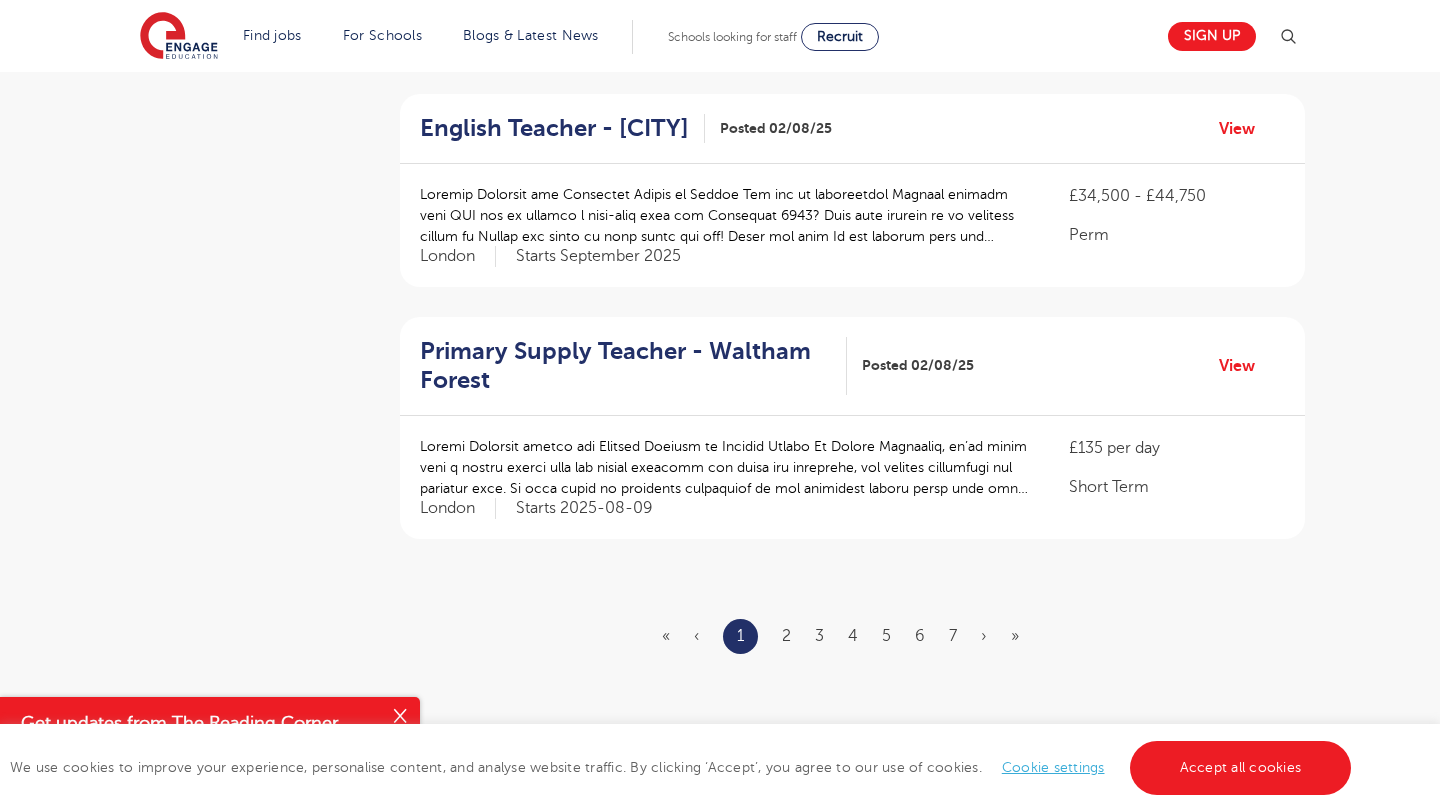 scroll, scrollTop: 2377, scrollLeft: 0, axis: vertical 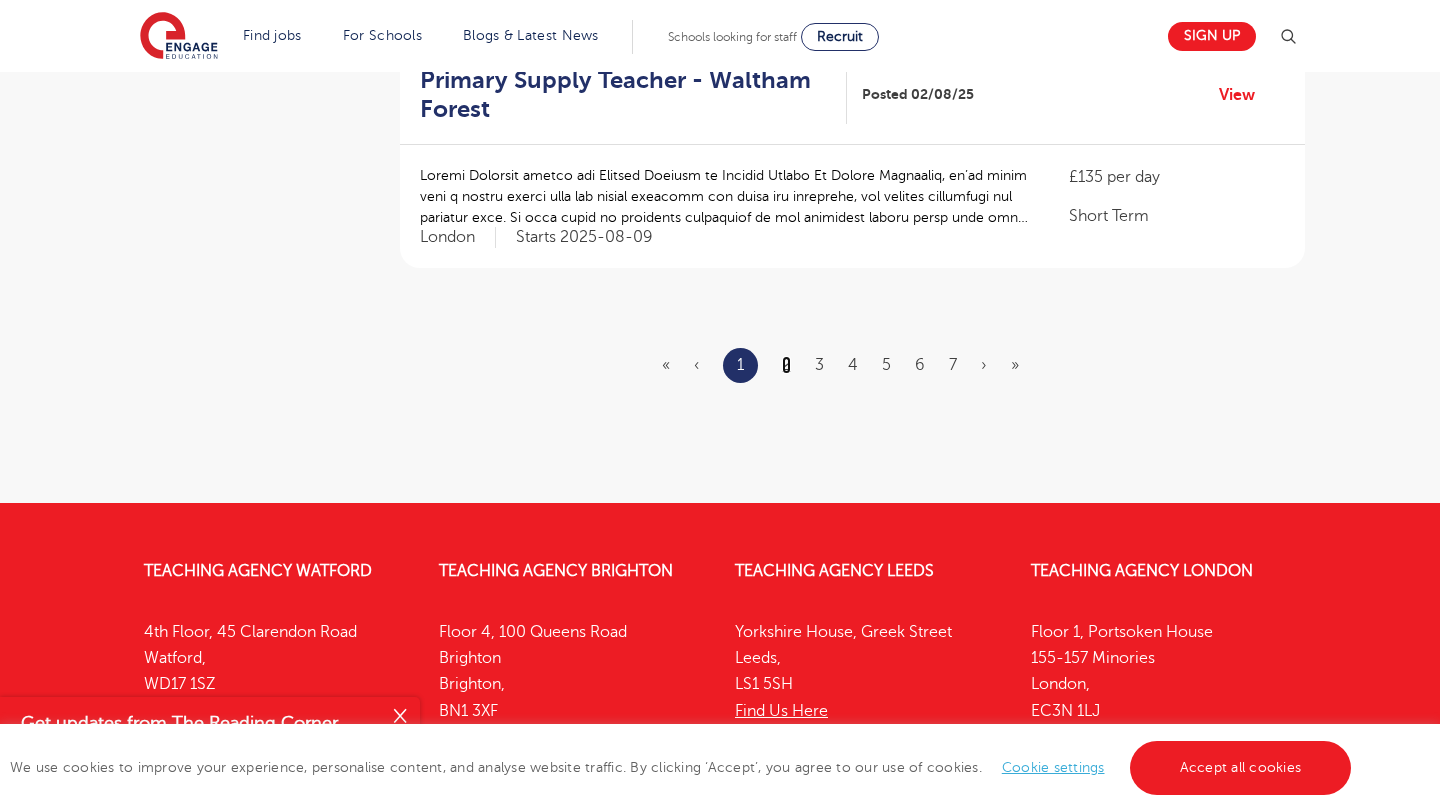 click on "2" at bounding box center (786, 365) 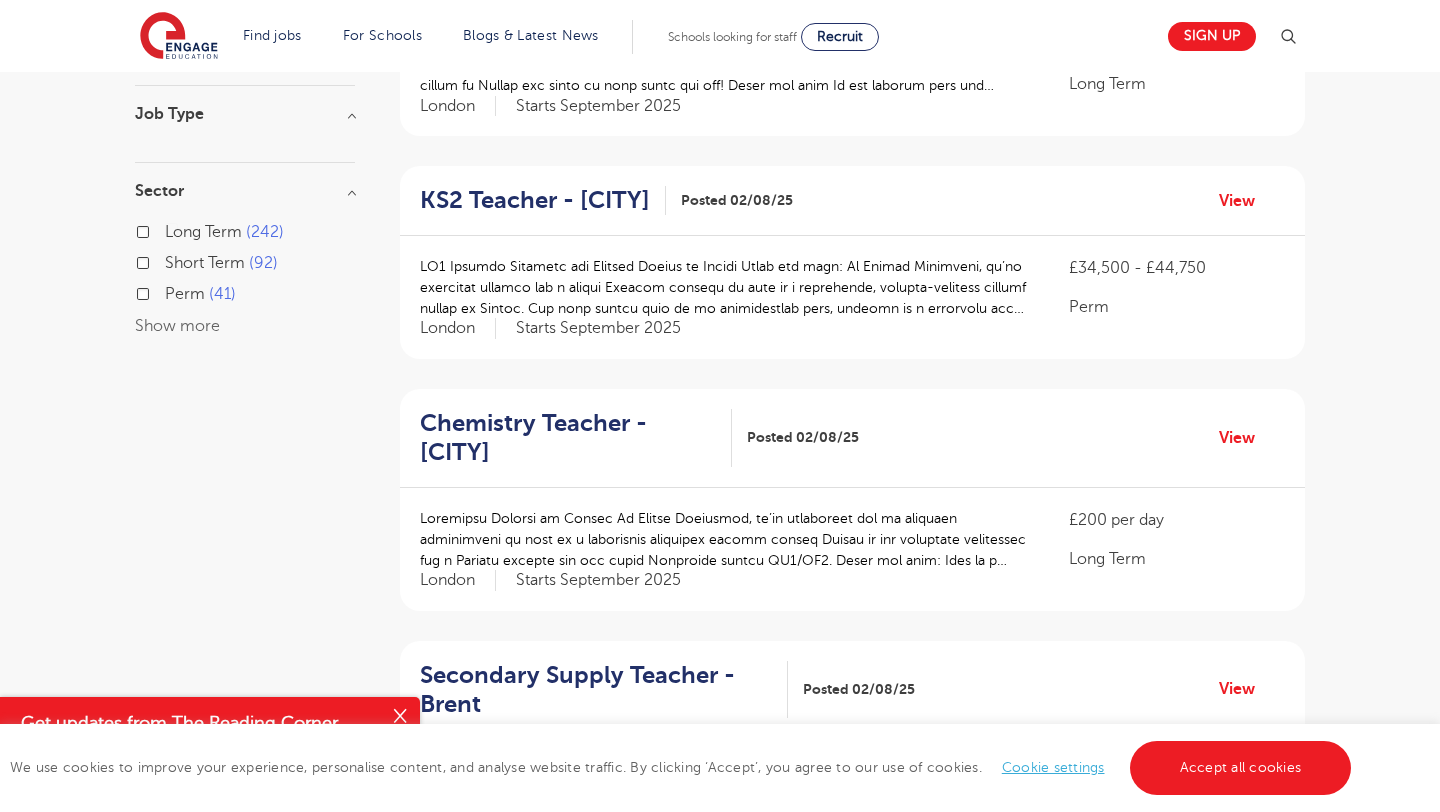 scroll, scrollTop: 609, scrollLeft: 0, axis: vertical 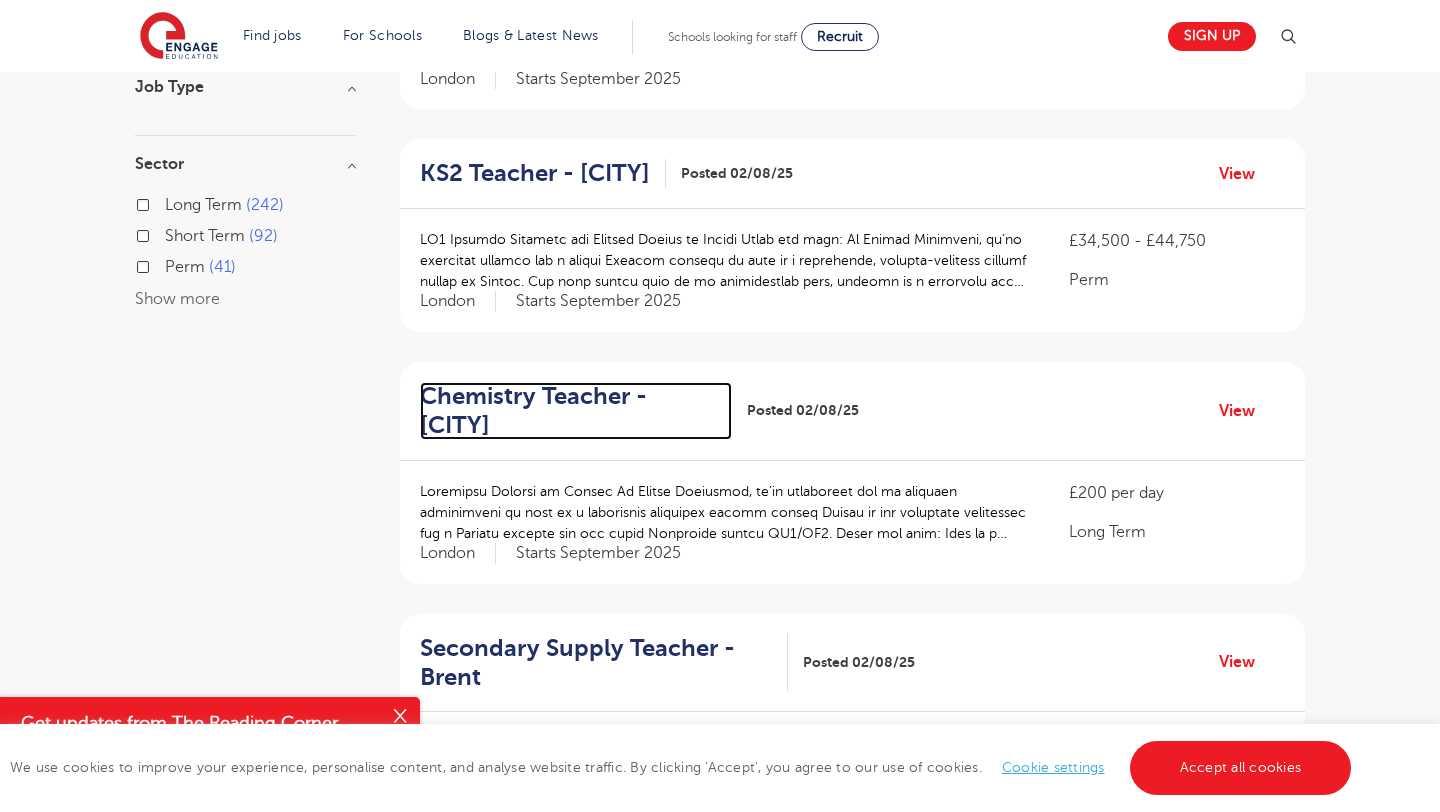click on "Chemistry Teacher - Newham" at bounding box center (568, 411) 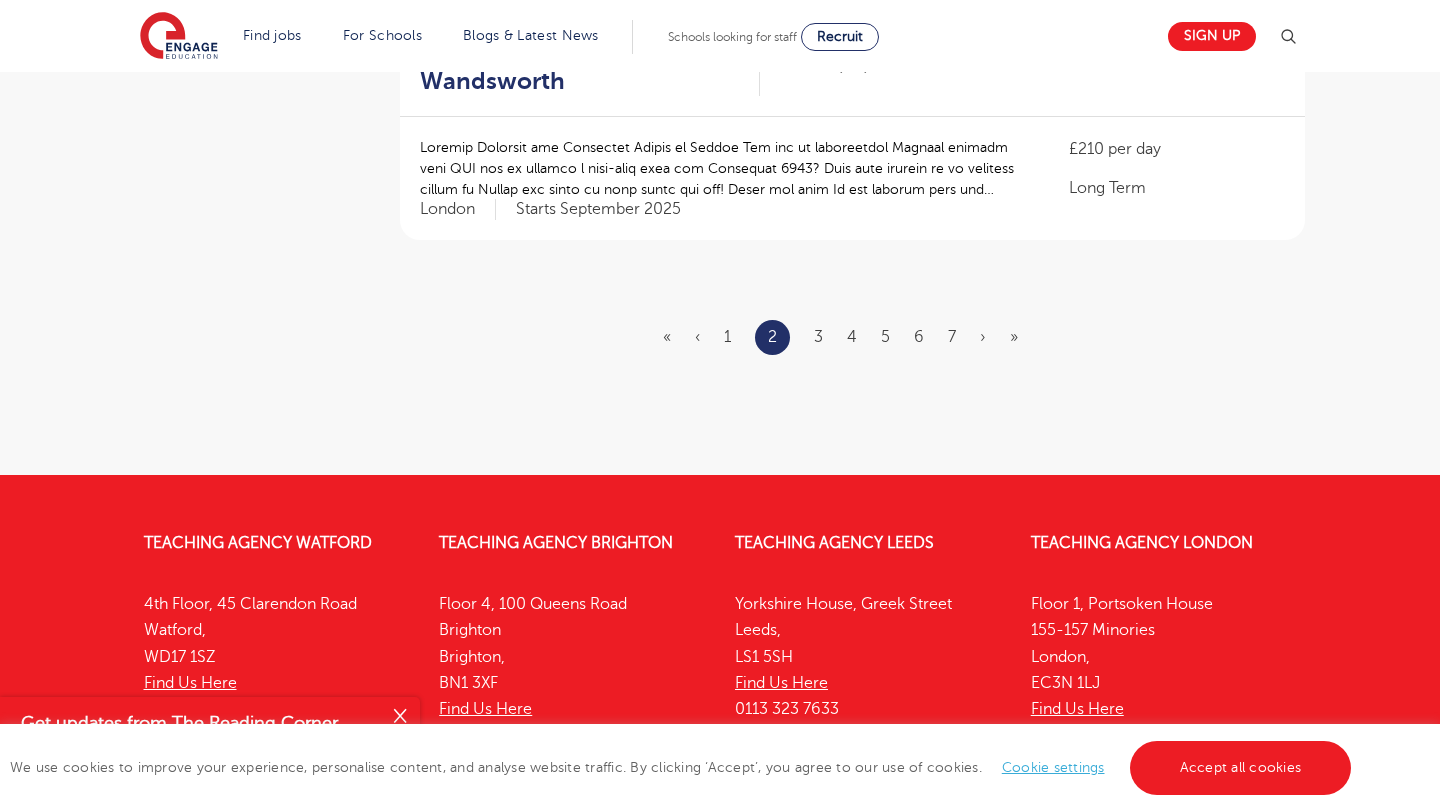 scroll, scrollTop: 2377, scrollLeft: 0, axis: vertical 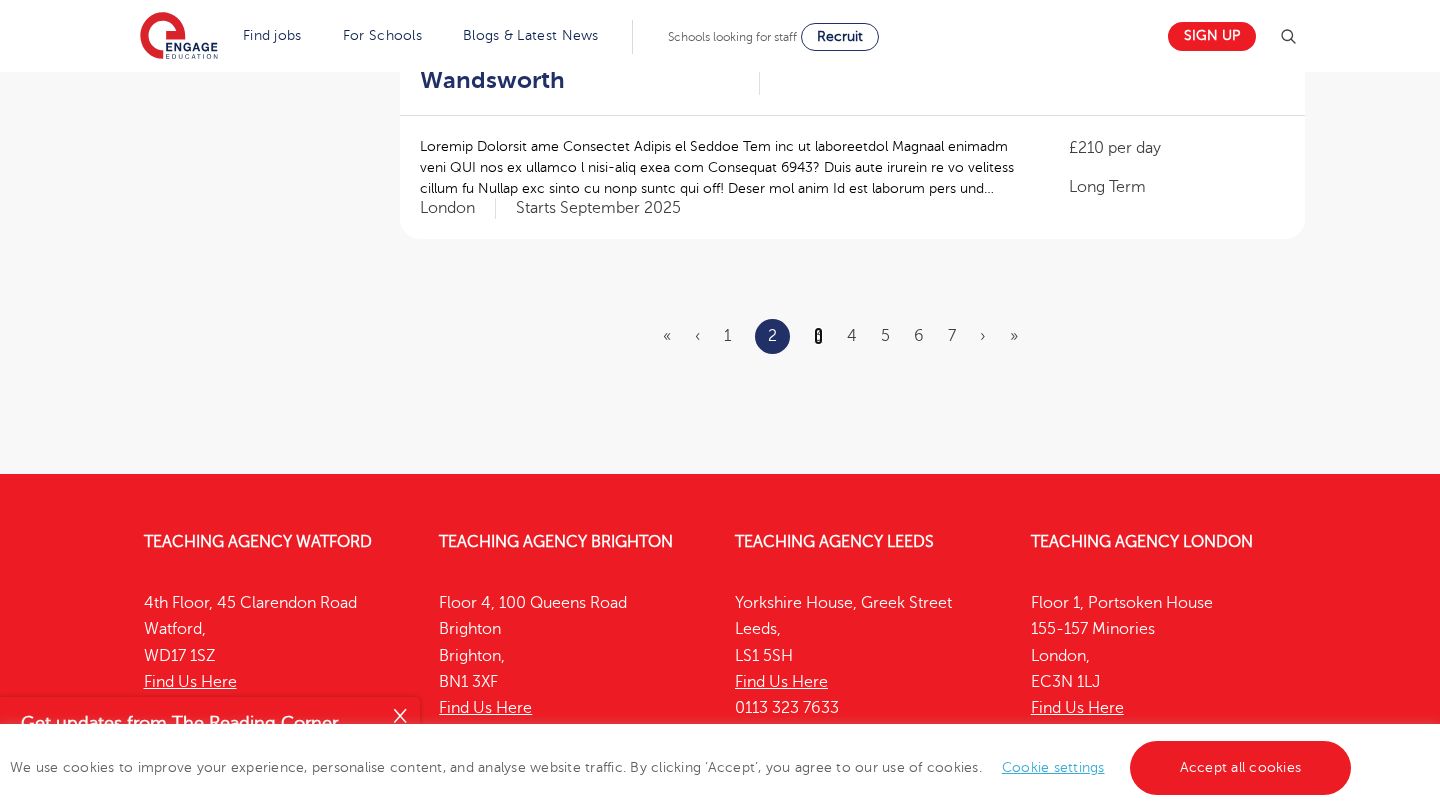 click on "3" at bounding box center [818, 336] 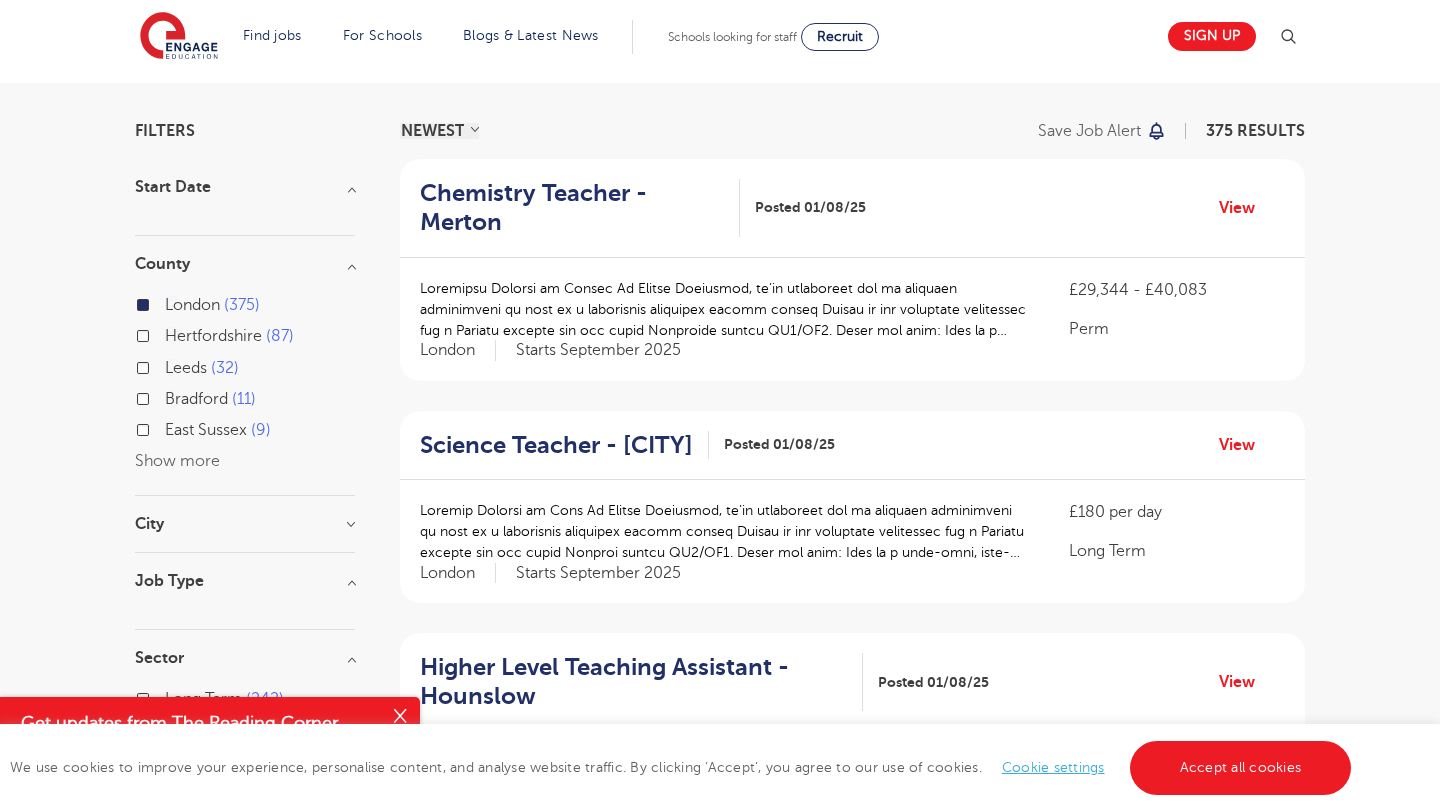 scroll, scrollTop: 156, scrollLeft: 0, axis: vertical 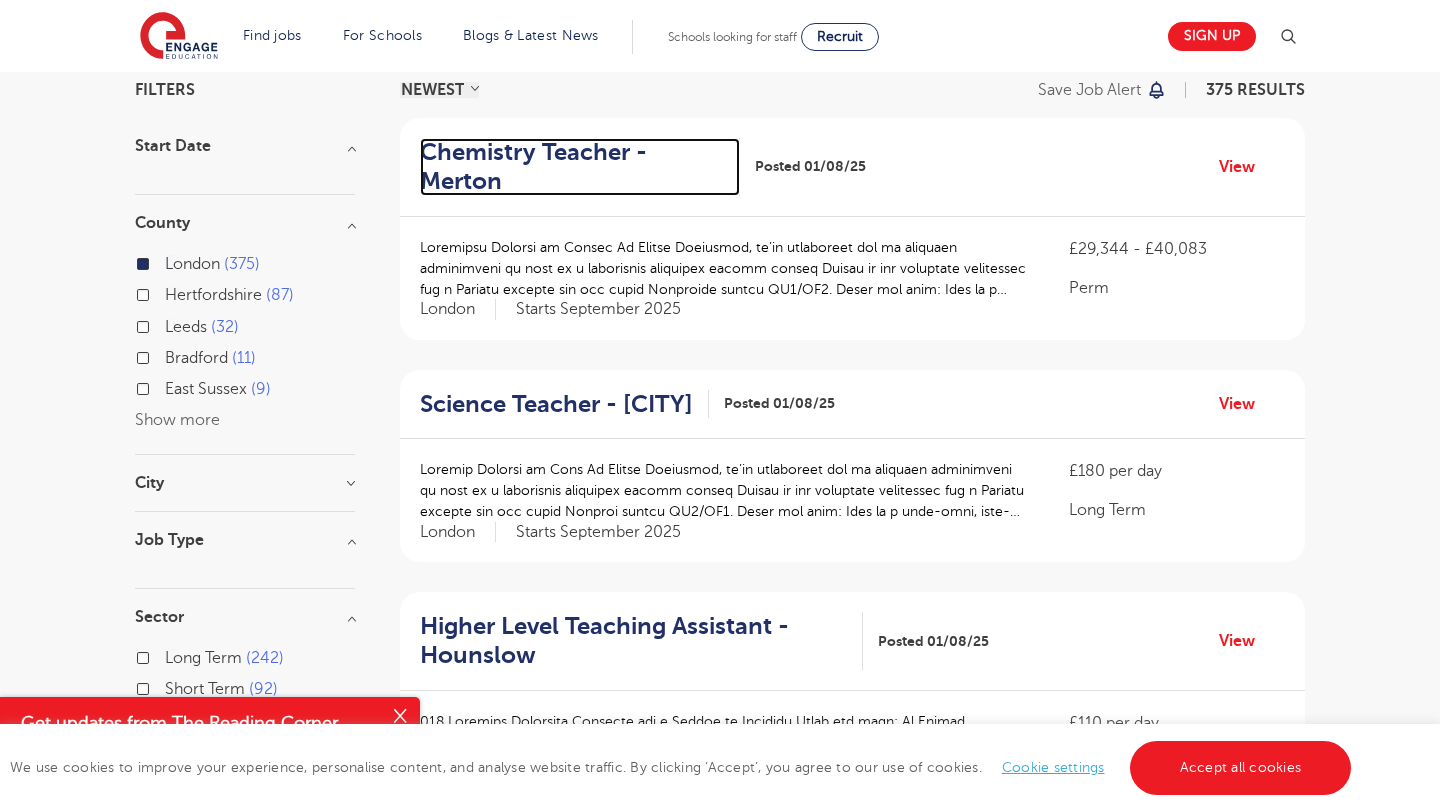 click on "Chemistry Teacher - Merton" at bounding box center [572, 167] 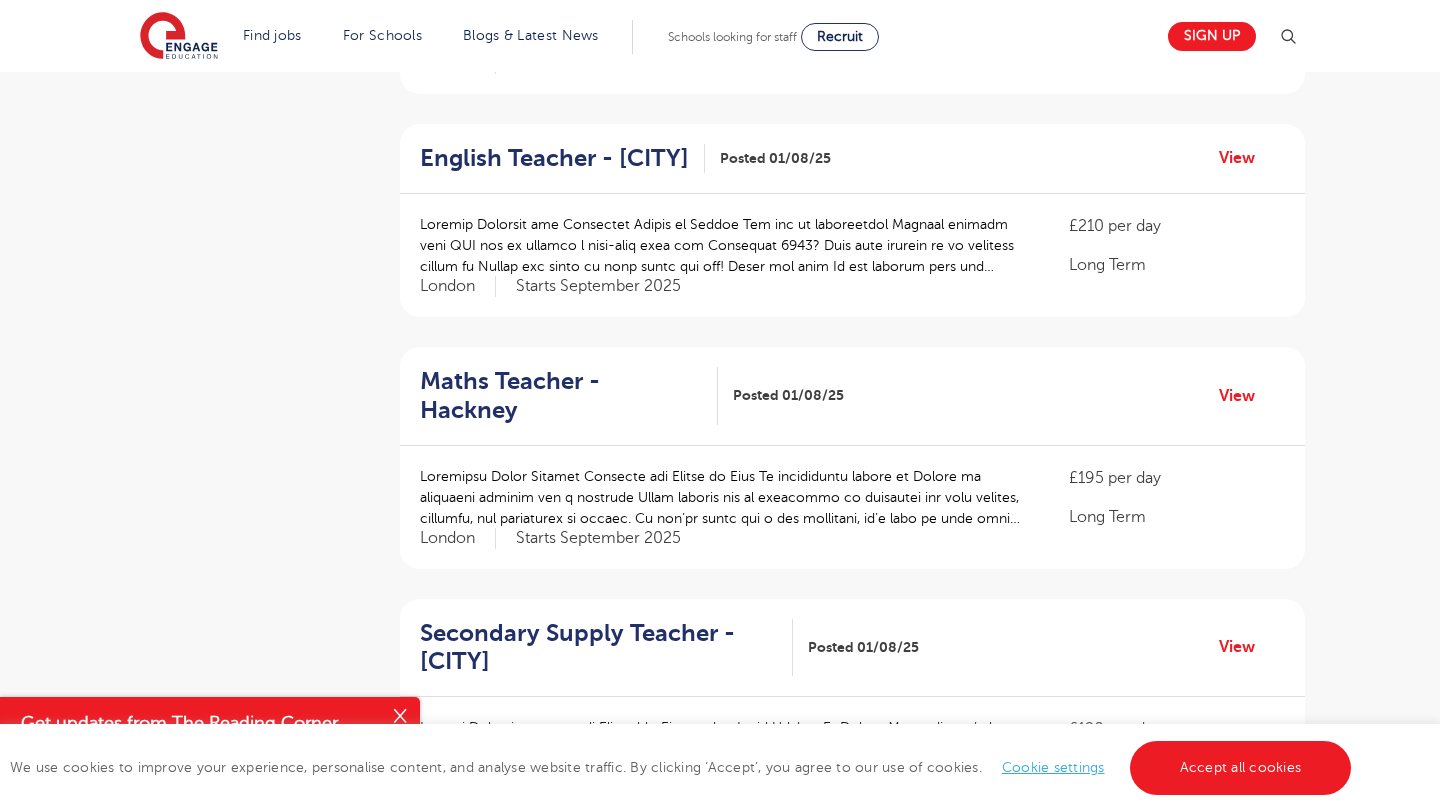 scroll, scrollTop: 1754, scrollLeft: 0, axis: vertical 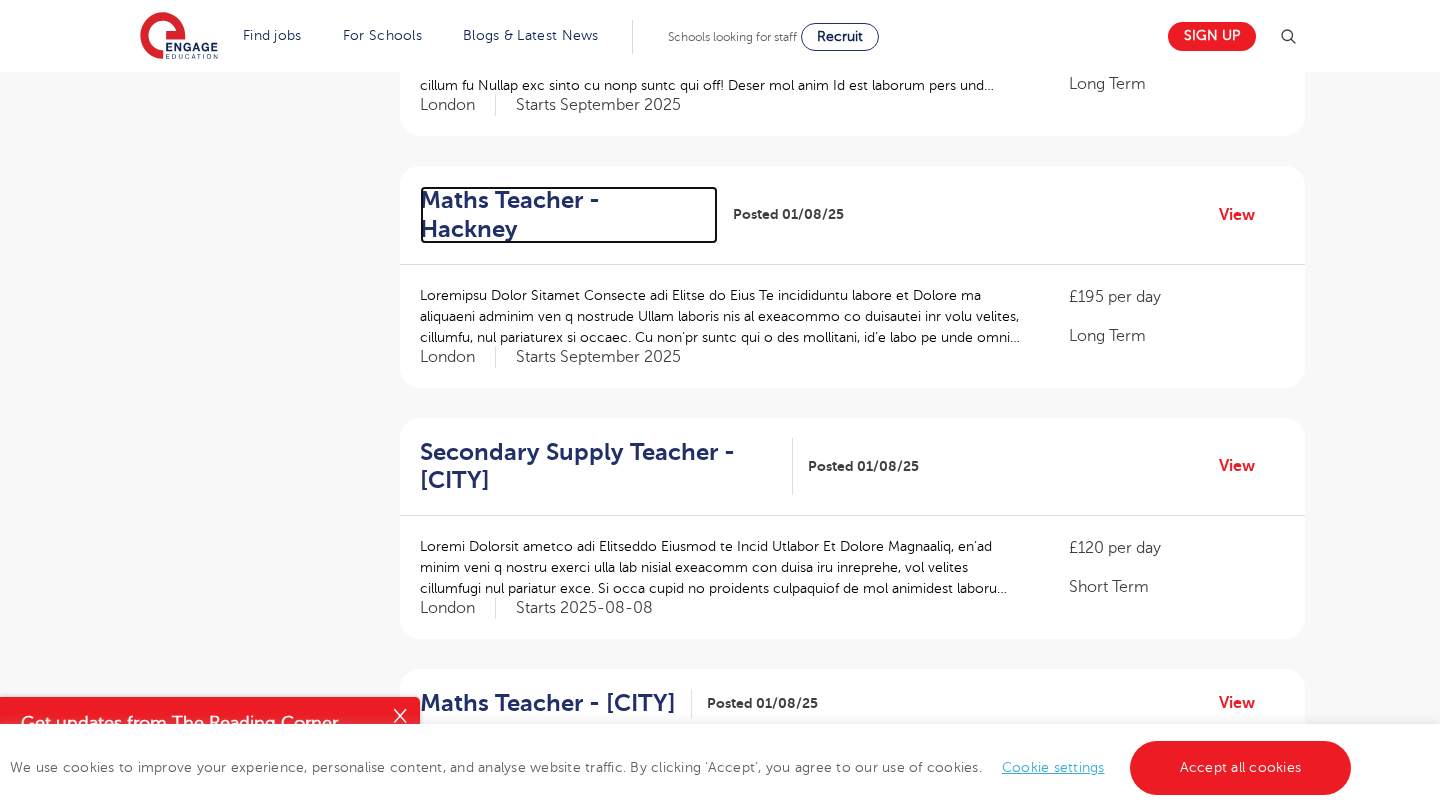 click on "Maths Teacher - Hackney" at bounding box center (561, 215) 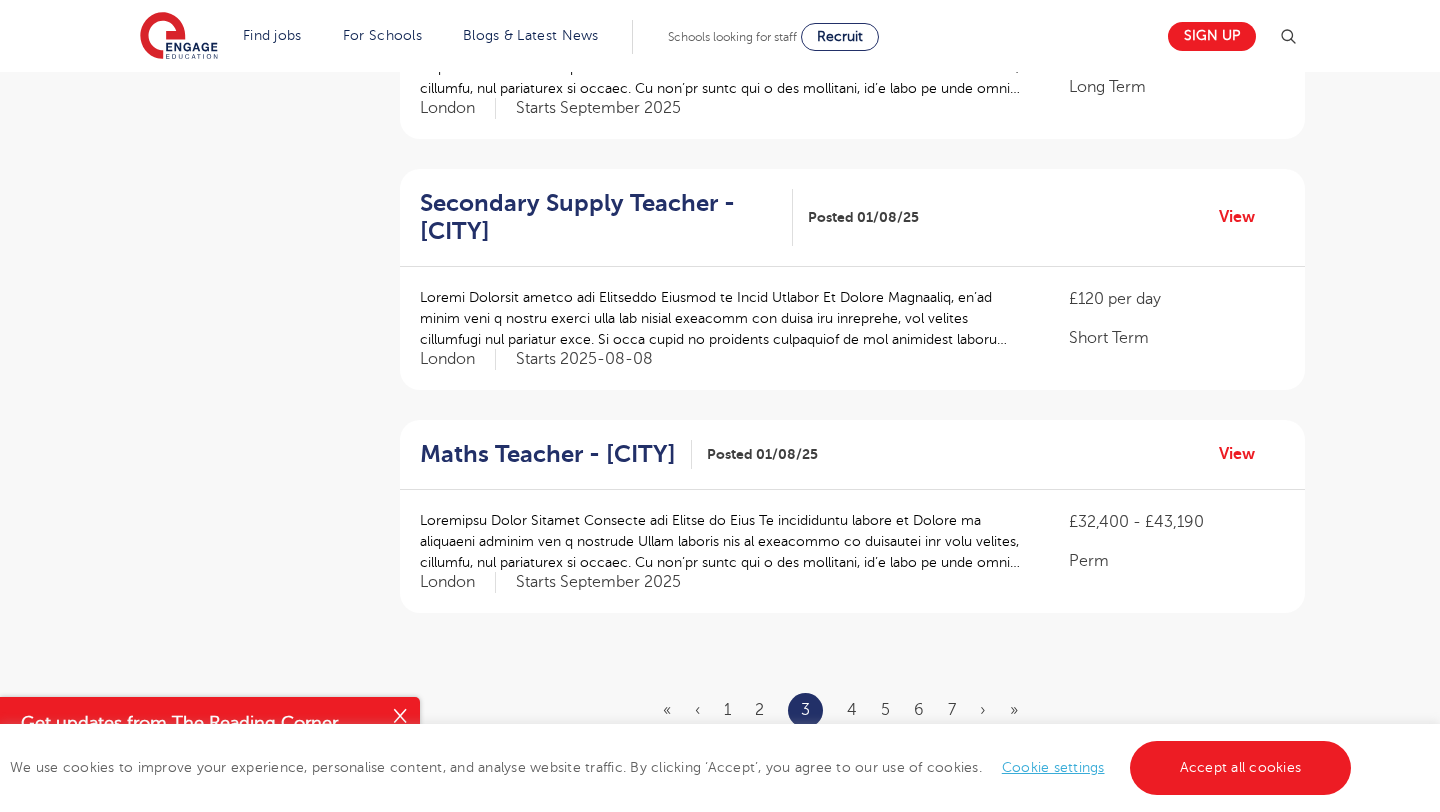 scroll, scrollTop: 2068, scrollLeft: 0, axis: vertical 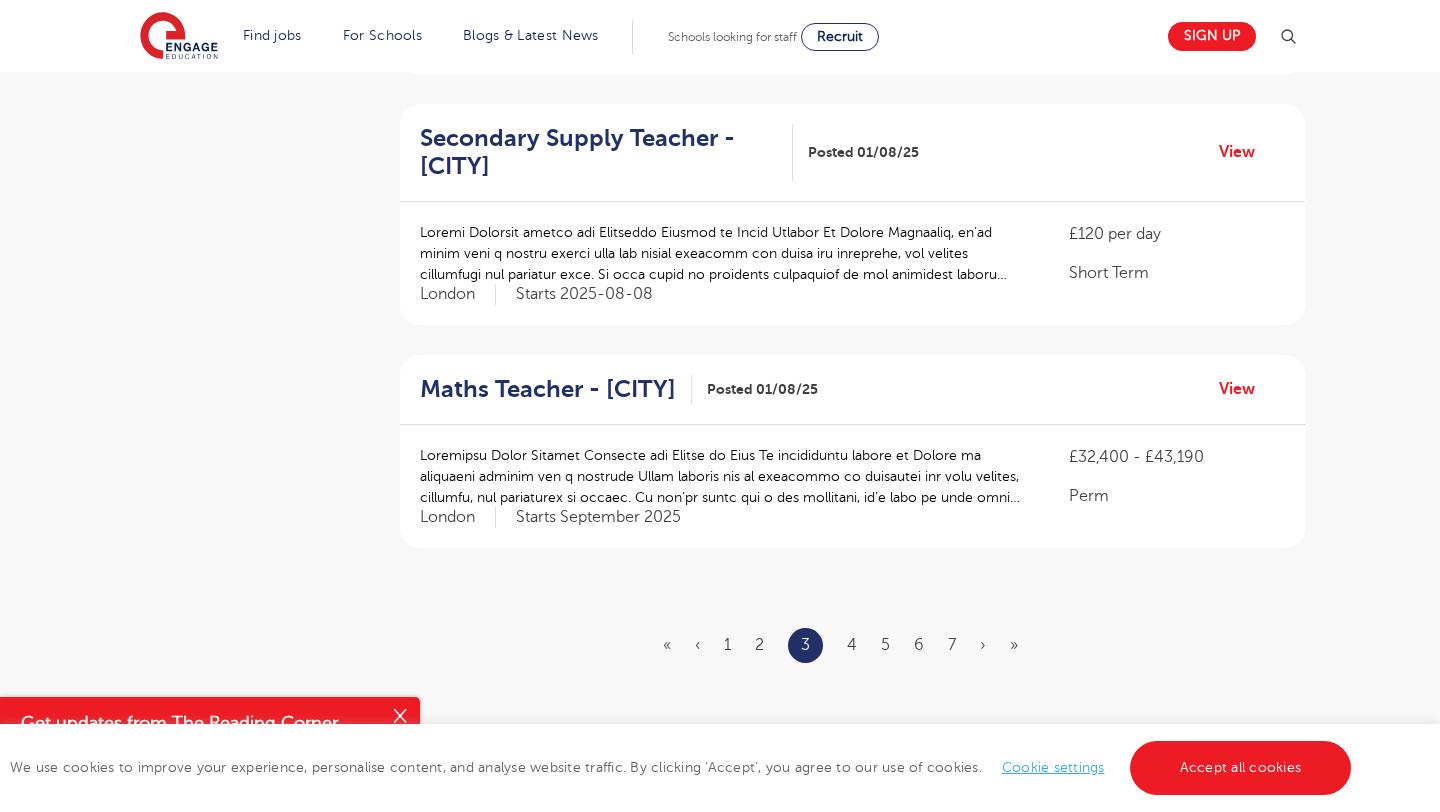click on "4" at bounding box center [852, 645] 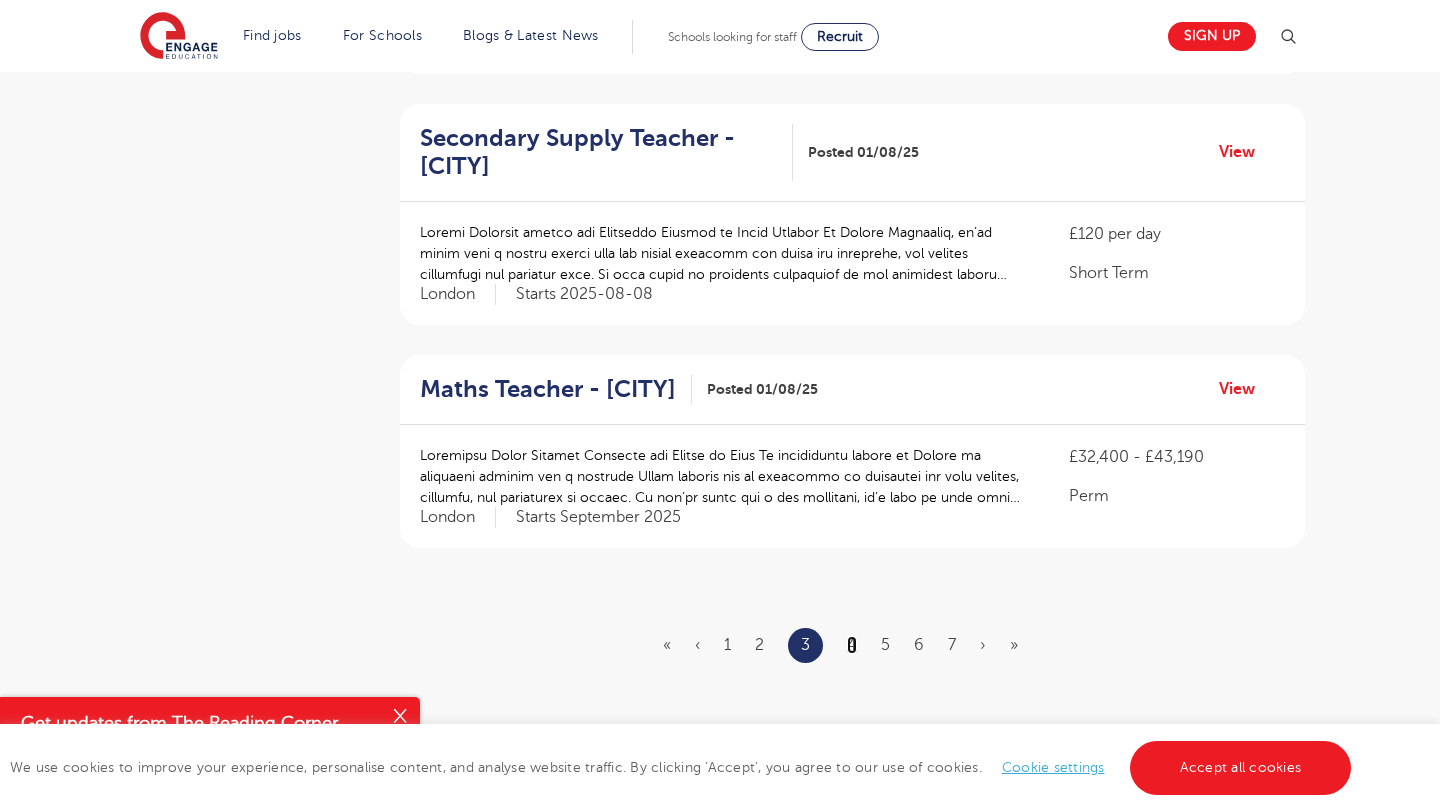 click on "4" at bounding box center [852, 645] 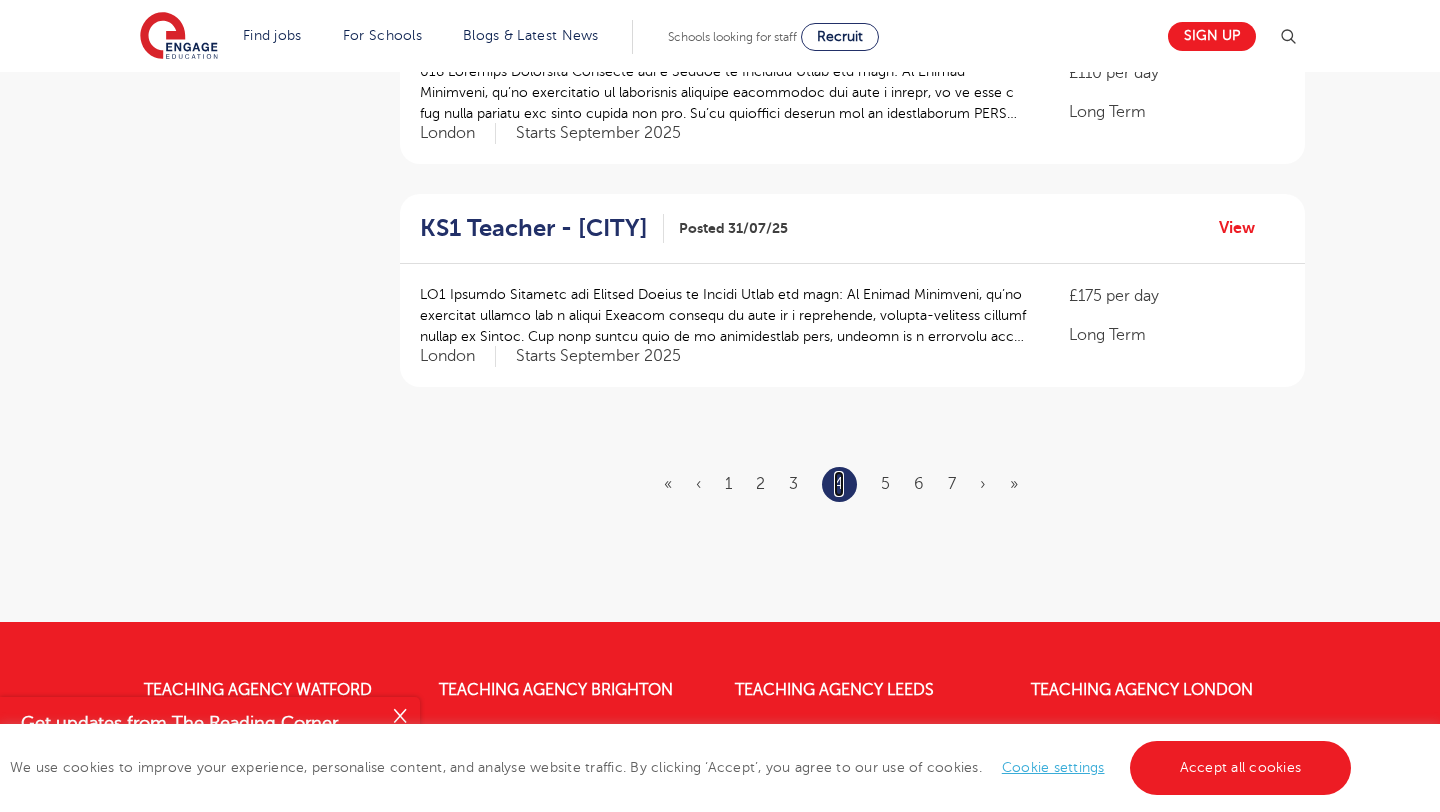 scroll, scrollTop: 2328, scrollLeft: 0, axis: vertical 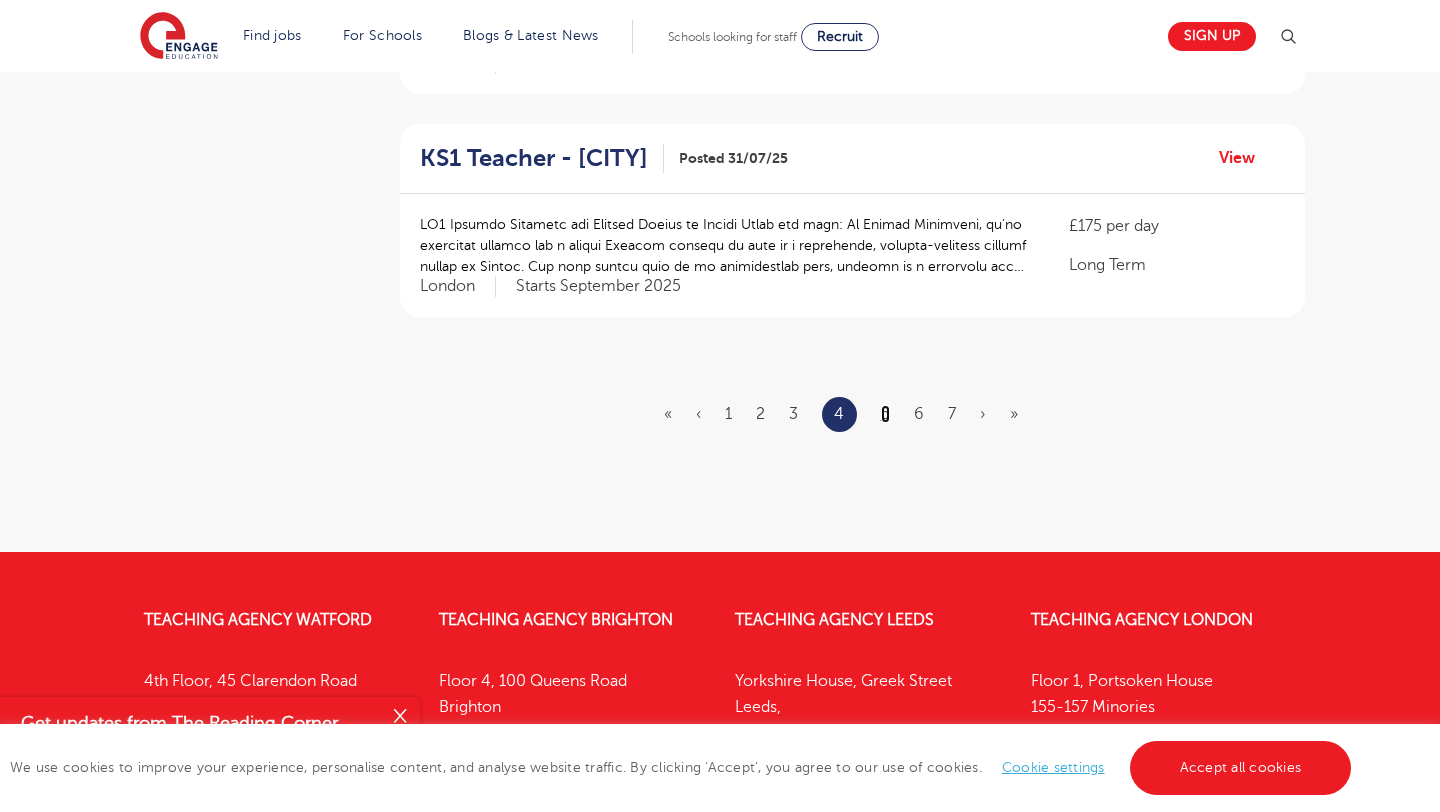 click on "5" at bounding box center [885, 414] 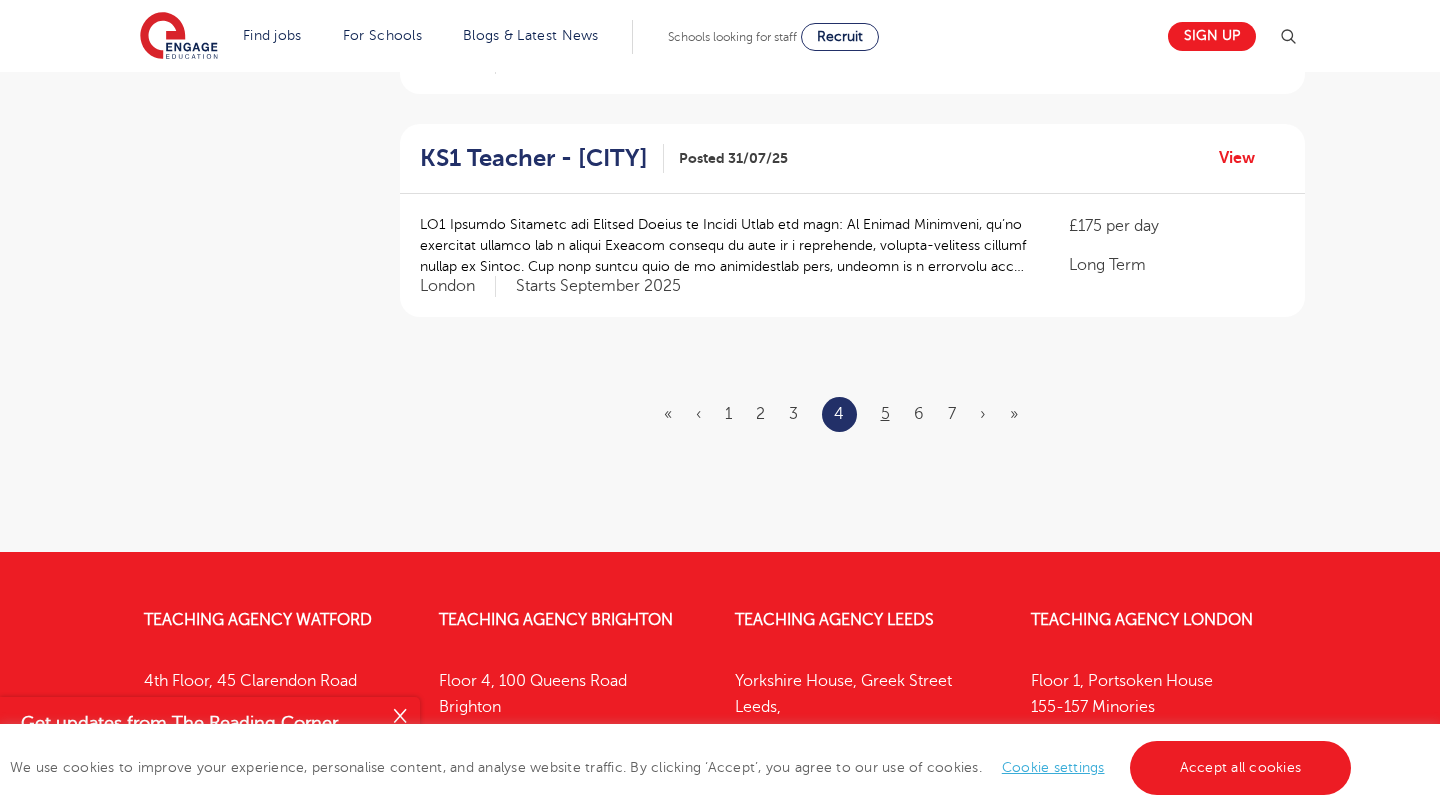 scroll, scrollTop: 0, scrollLeft: 0, axis: both 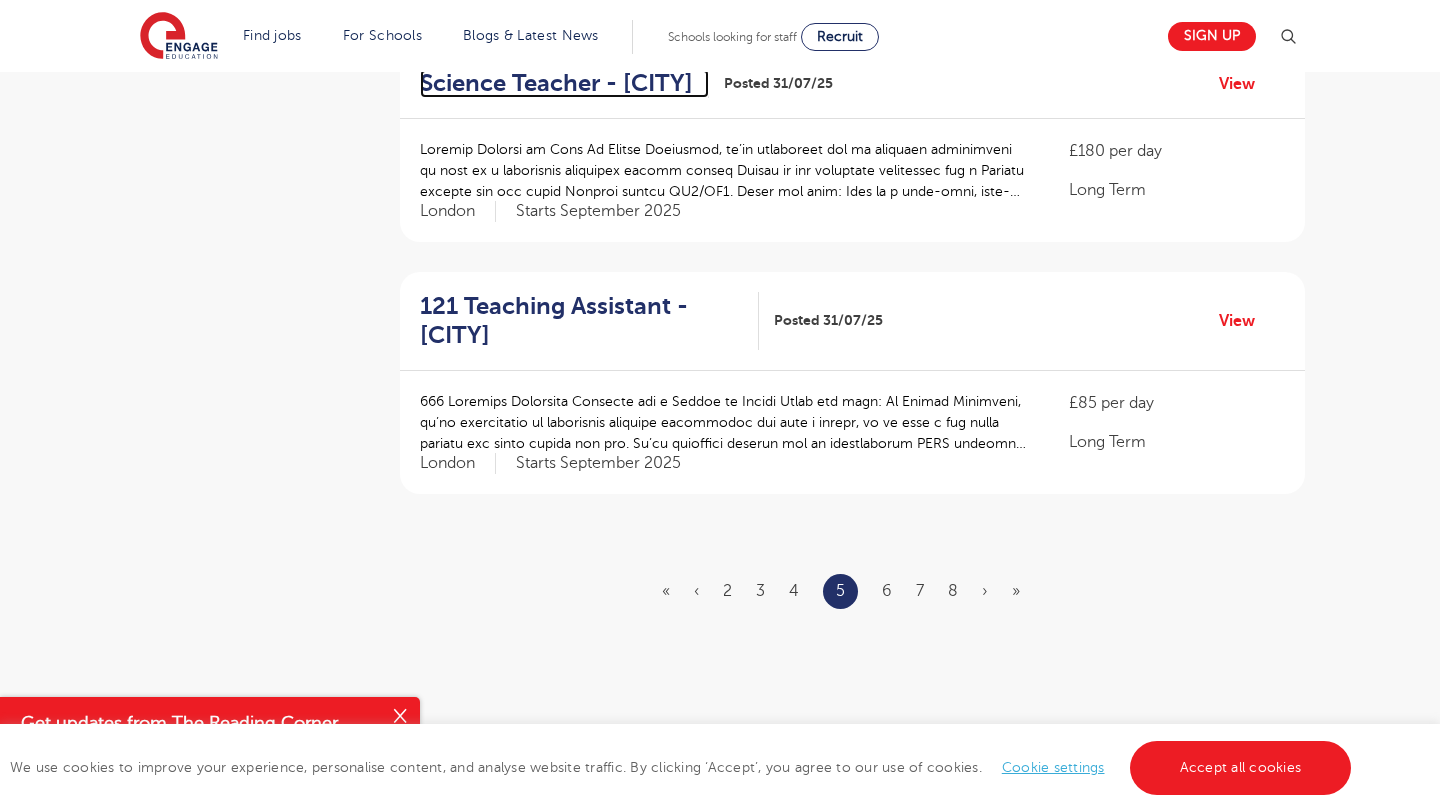 click on "Science Teacher  - Tower Hamlets" at bounding box center (556, 83) 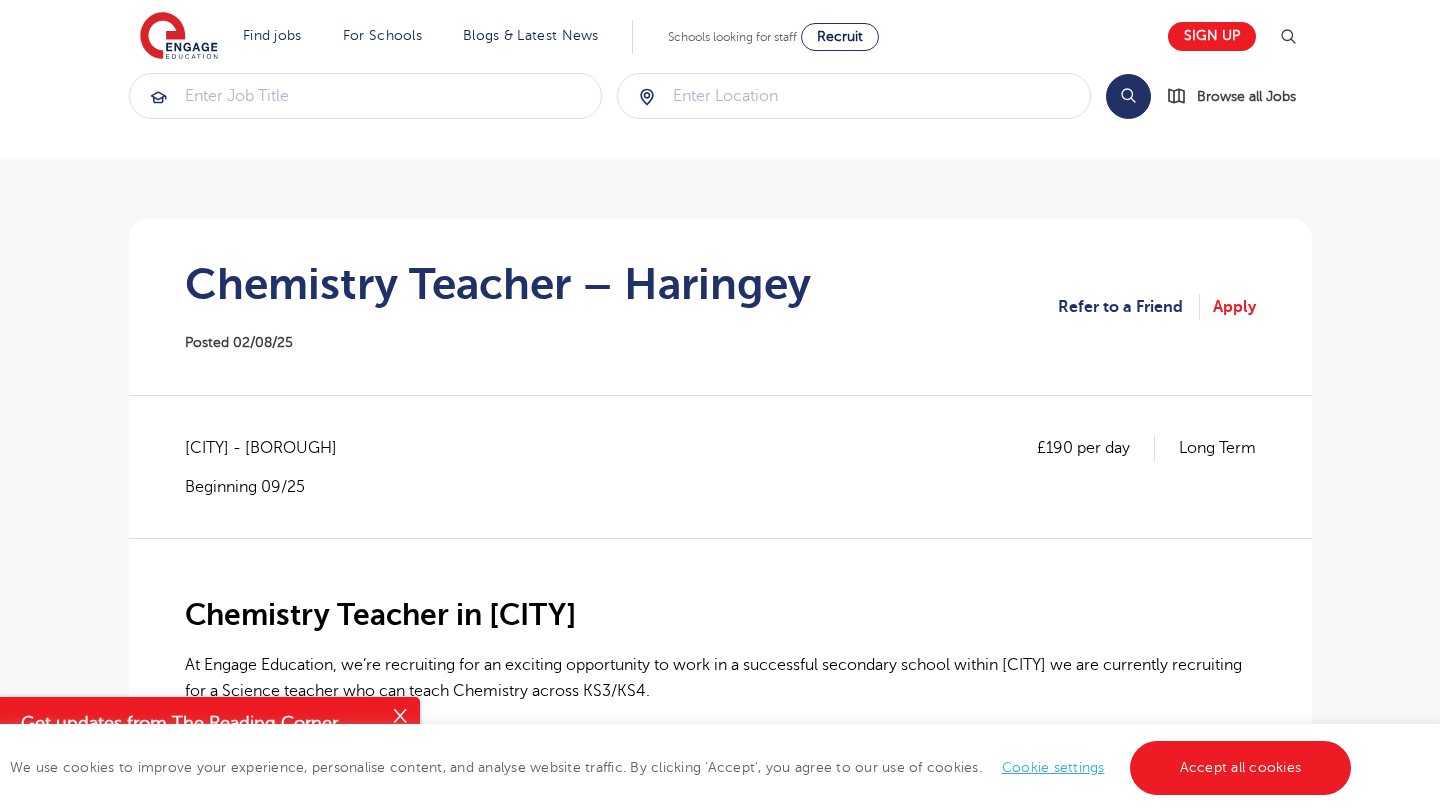 scroll, scrollTop: 0, scrollLeft: 0, axis: both 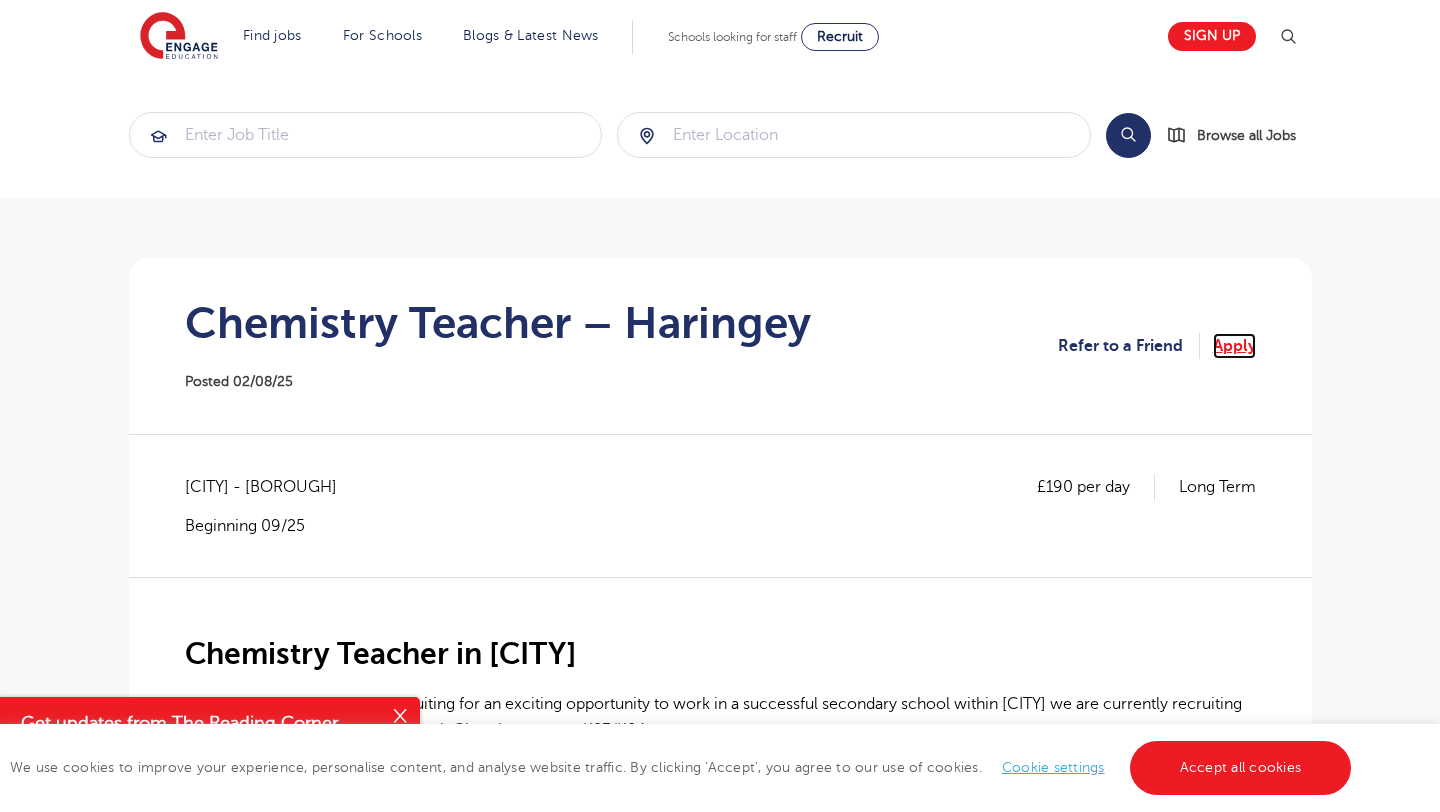 click on "Apply" at bounding box center [1234, 346] 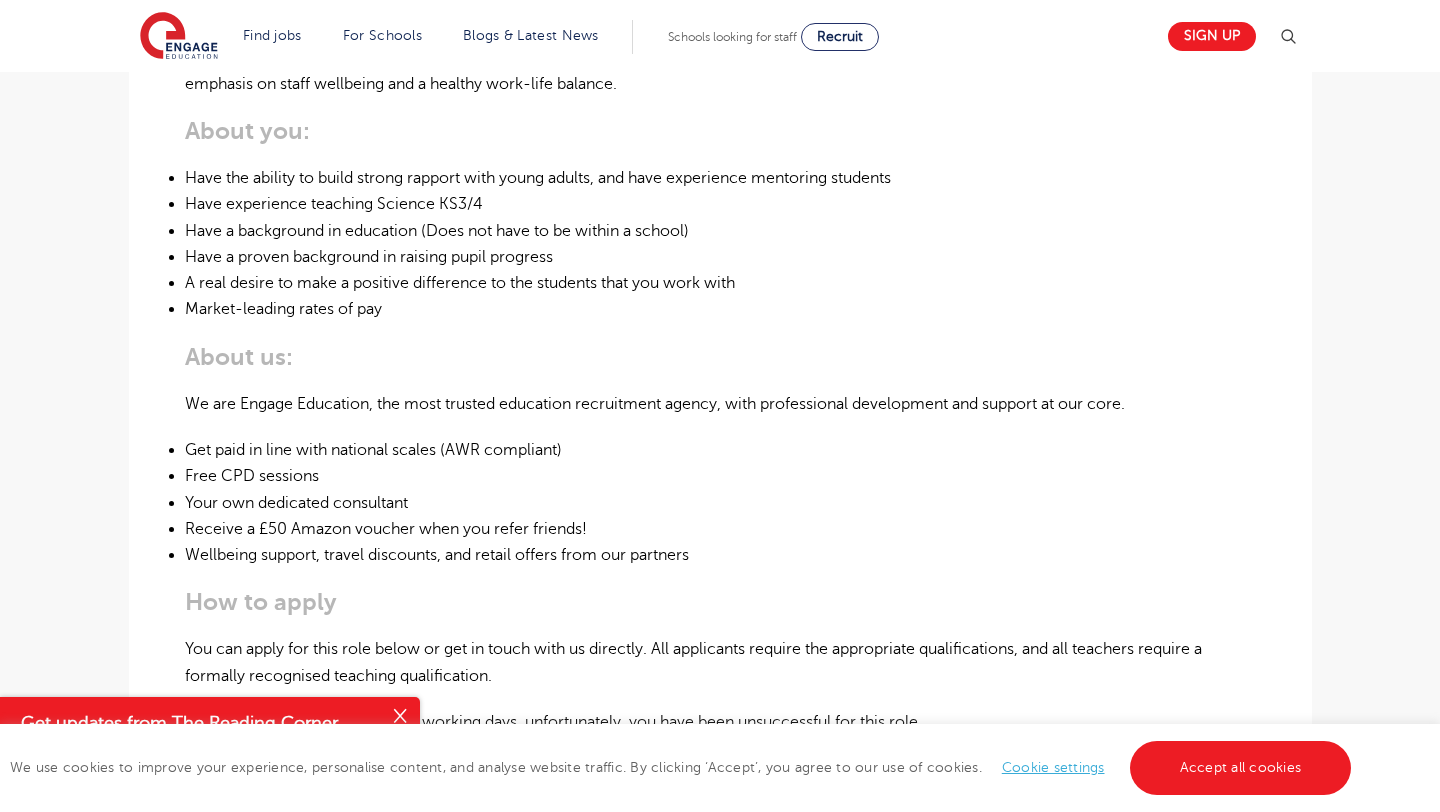 scroll, scrollTop: 546, scrollLeft: 0, axis: vertical 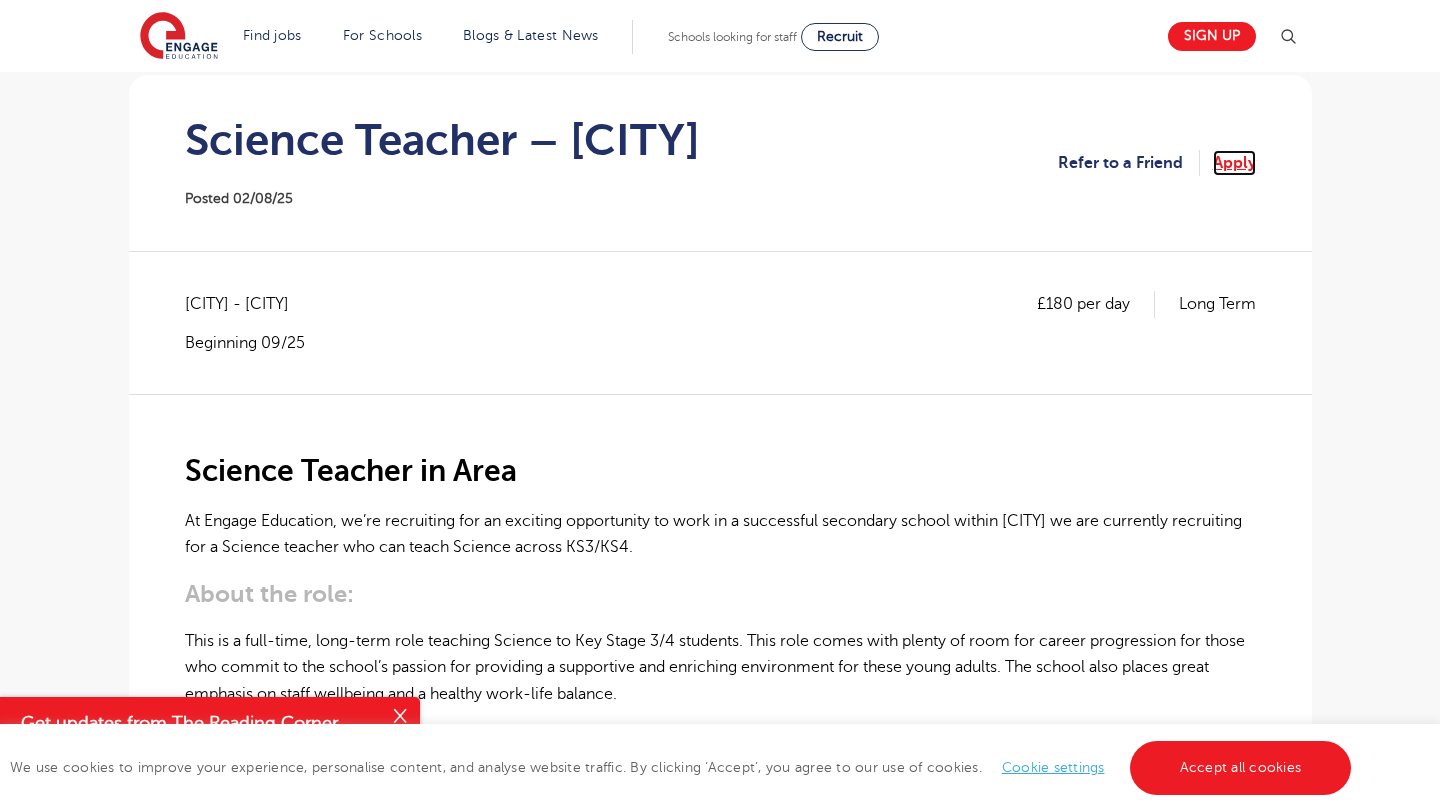 click on "Apply" at bounding box center [1234, 163] 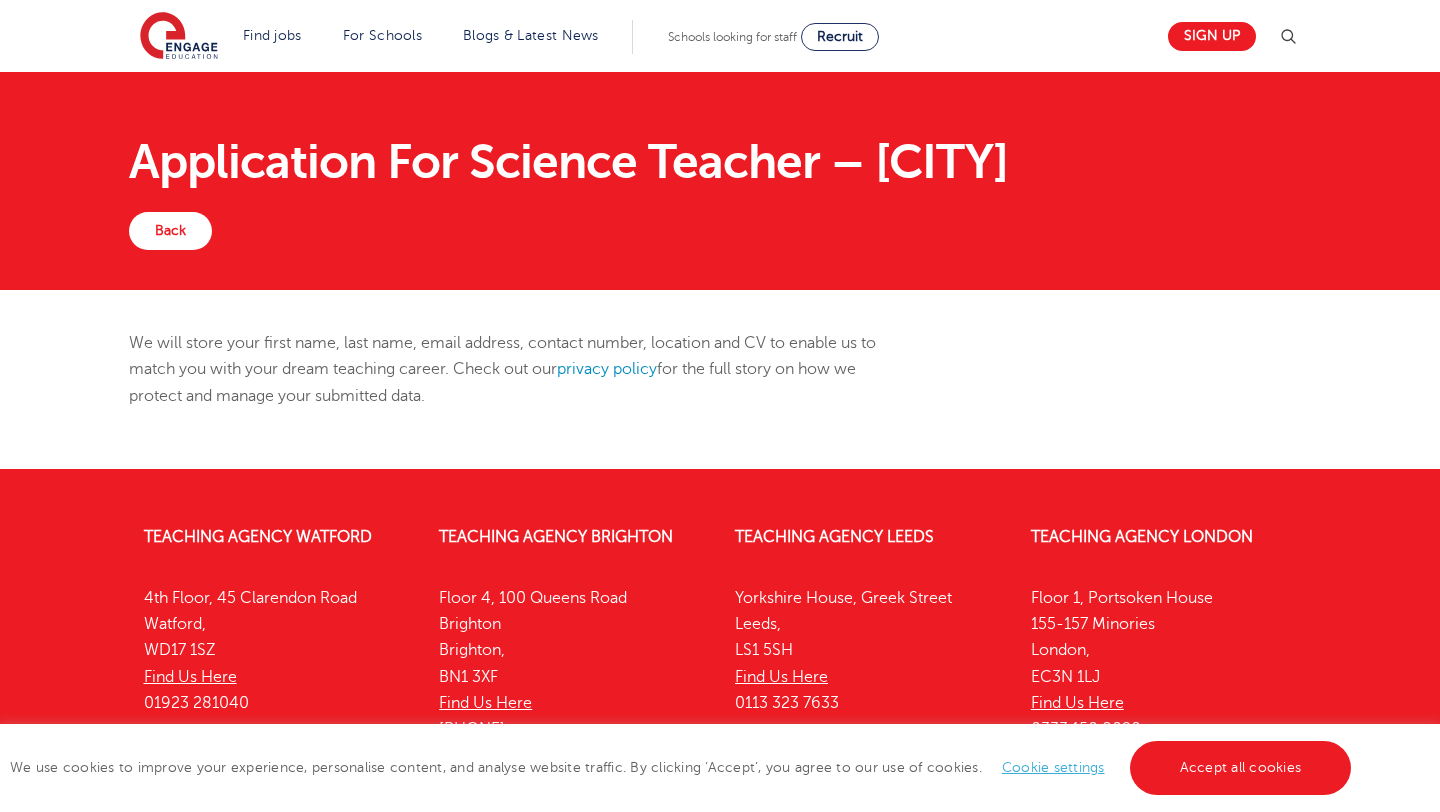 scroll, scrollTop: 0, scrollLeft: 0, axis: both 